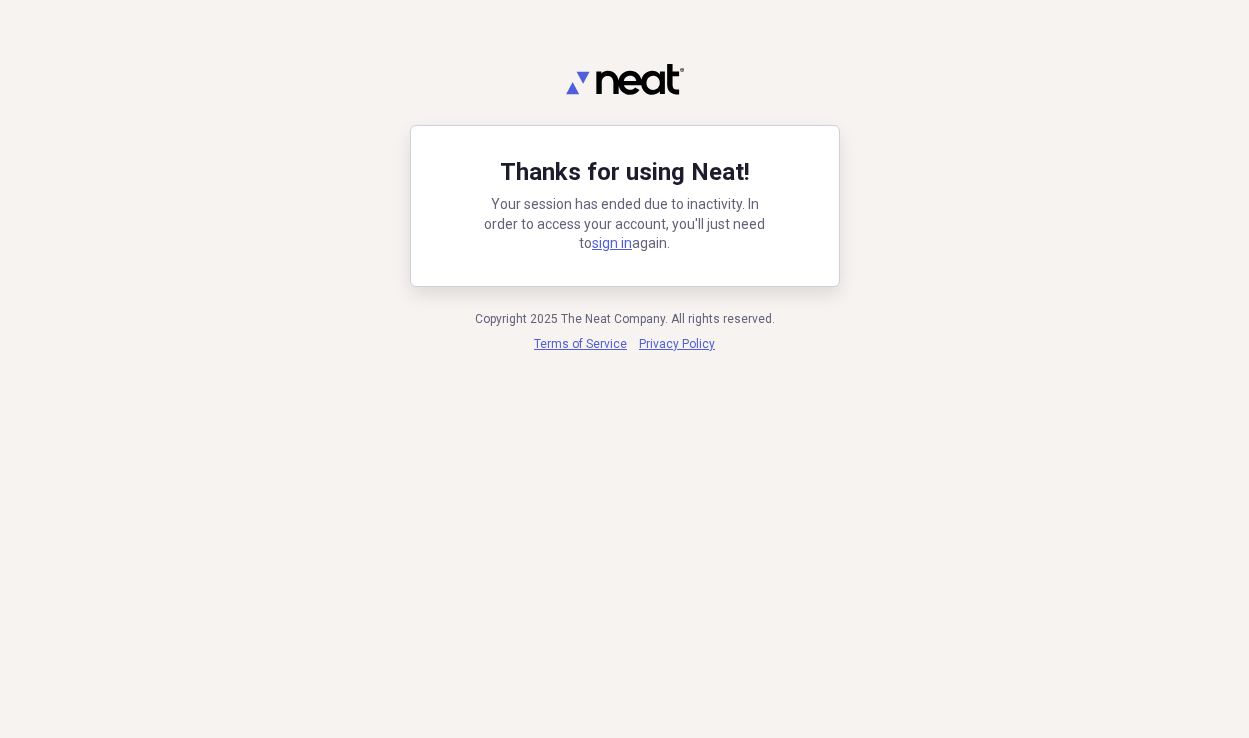 scroll, scrollTop: 0, scrollLeft: 0, axis: both 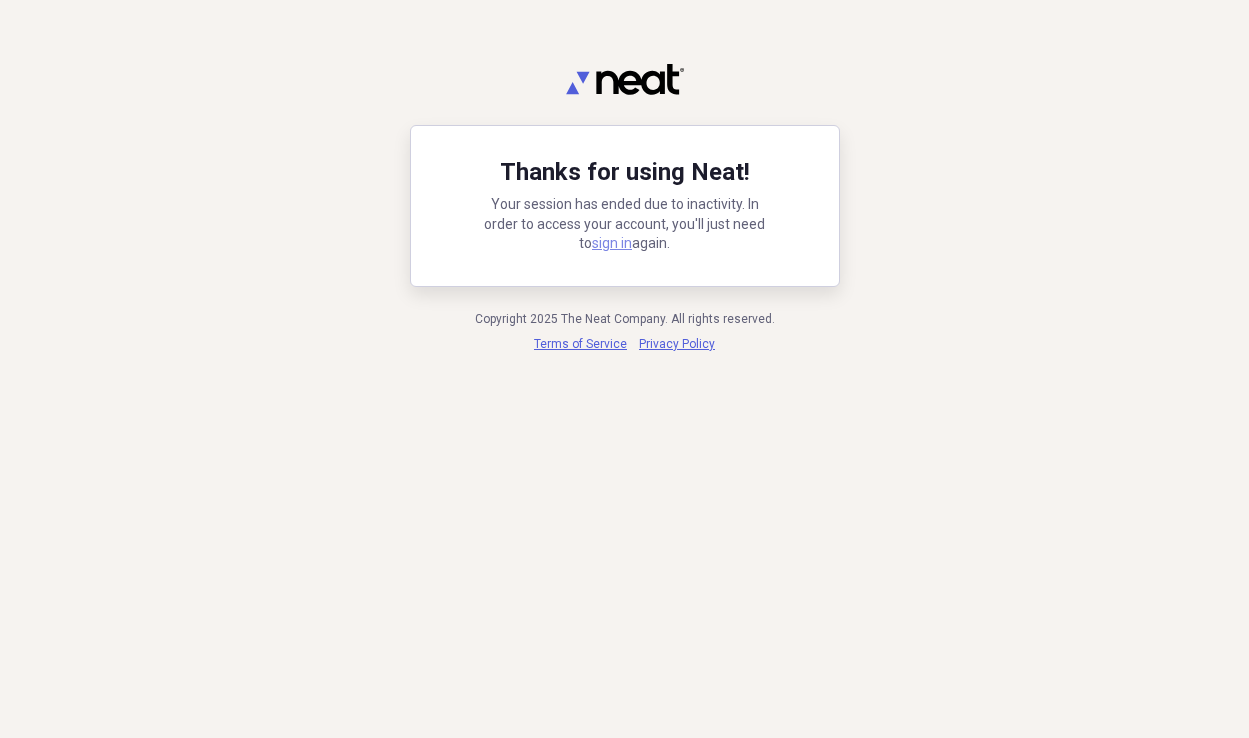 click on "sign in" at bounding box center (612, 243) 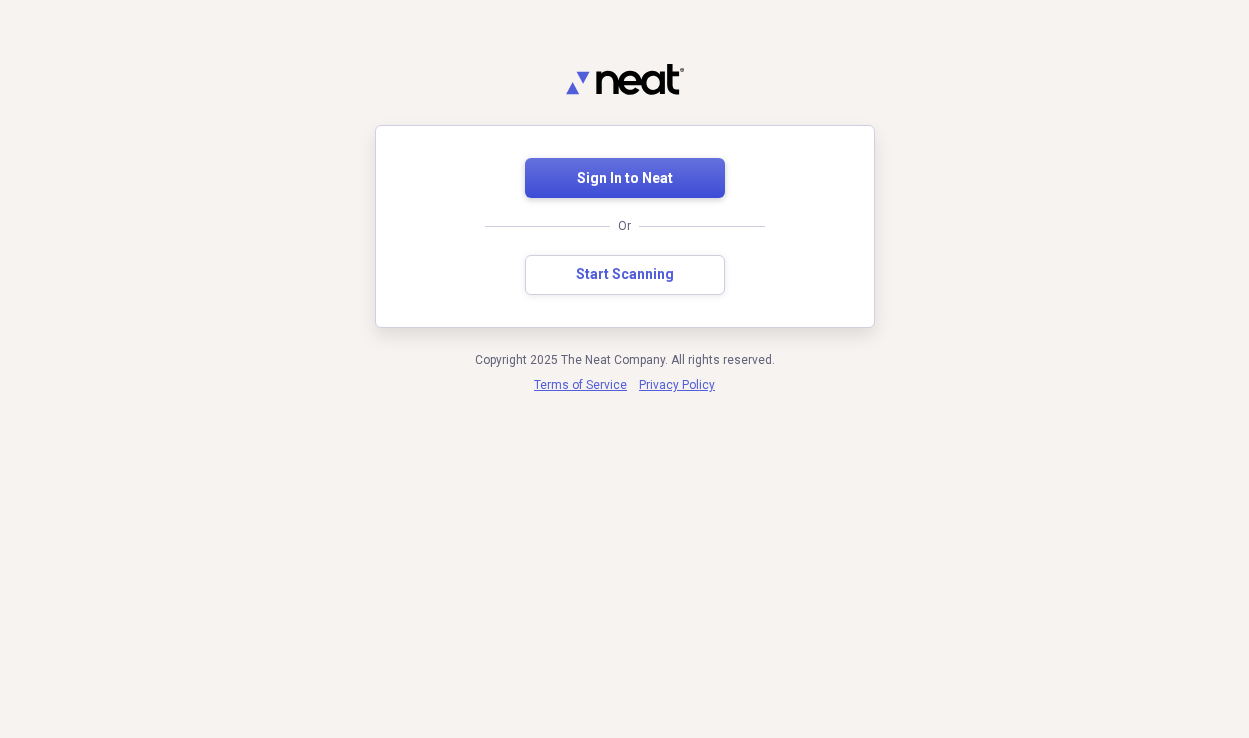 click on "Sign In to Neat" at bounding box center (625, 179) 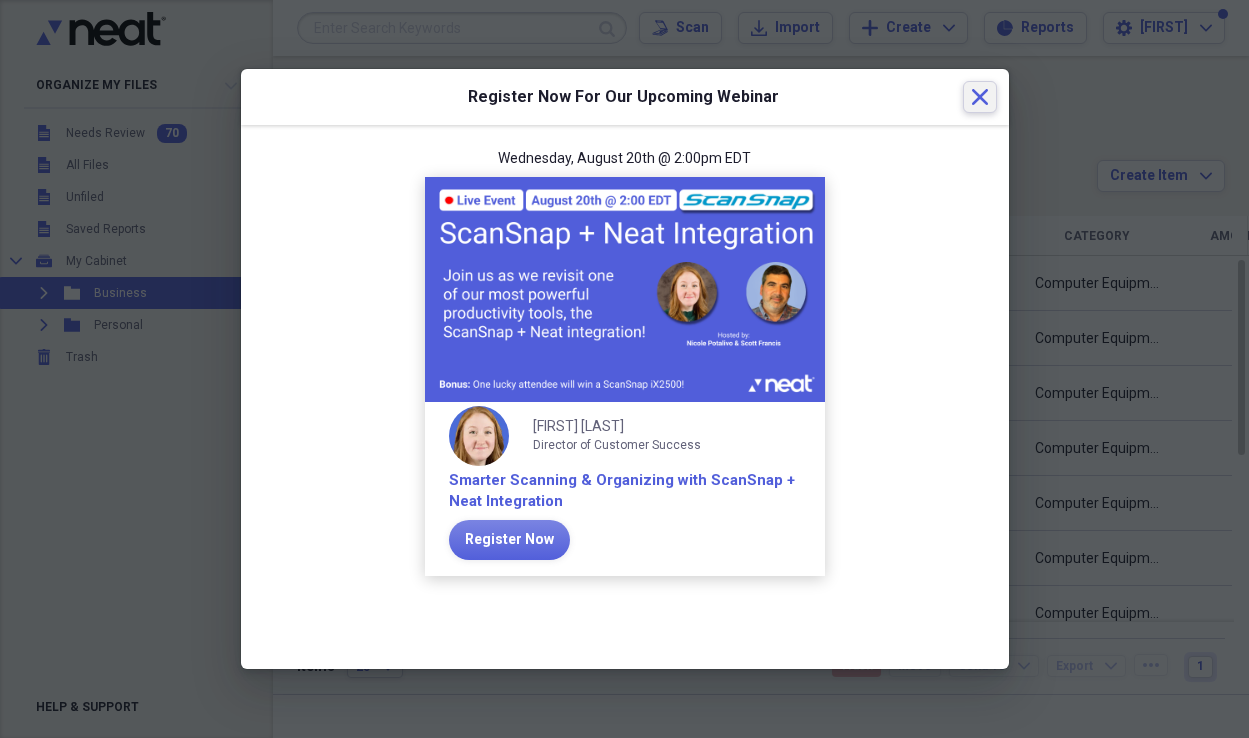 click on "Close" 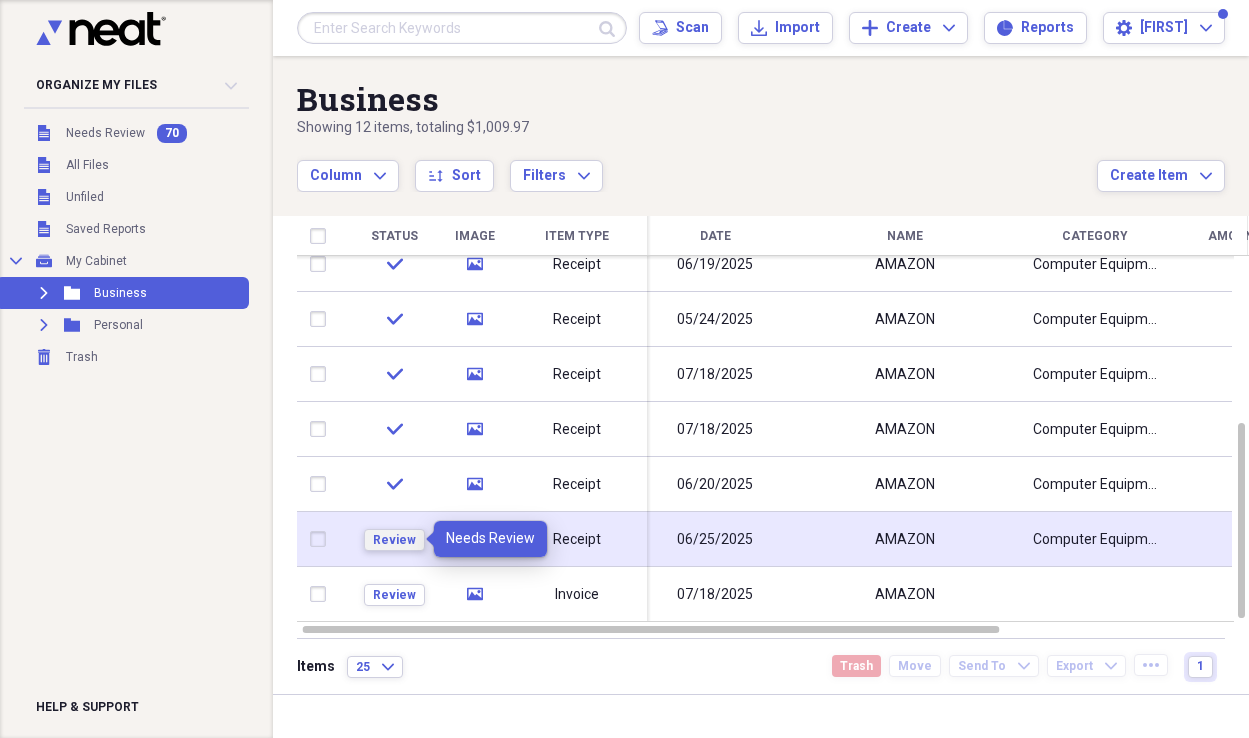 click on "Review" at bounding box center [394, 540] 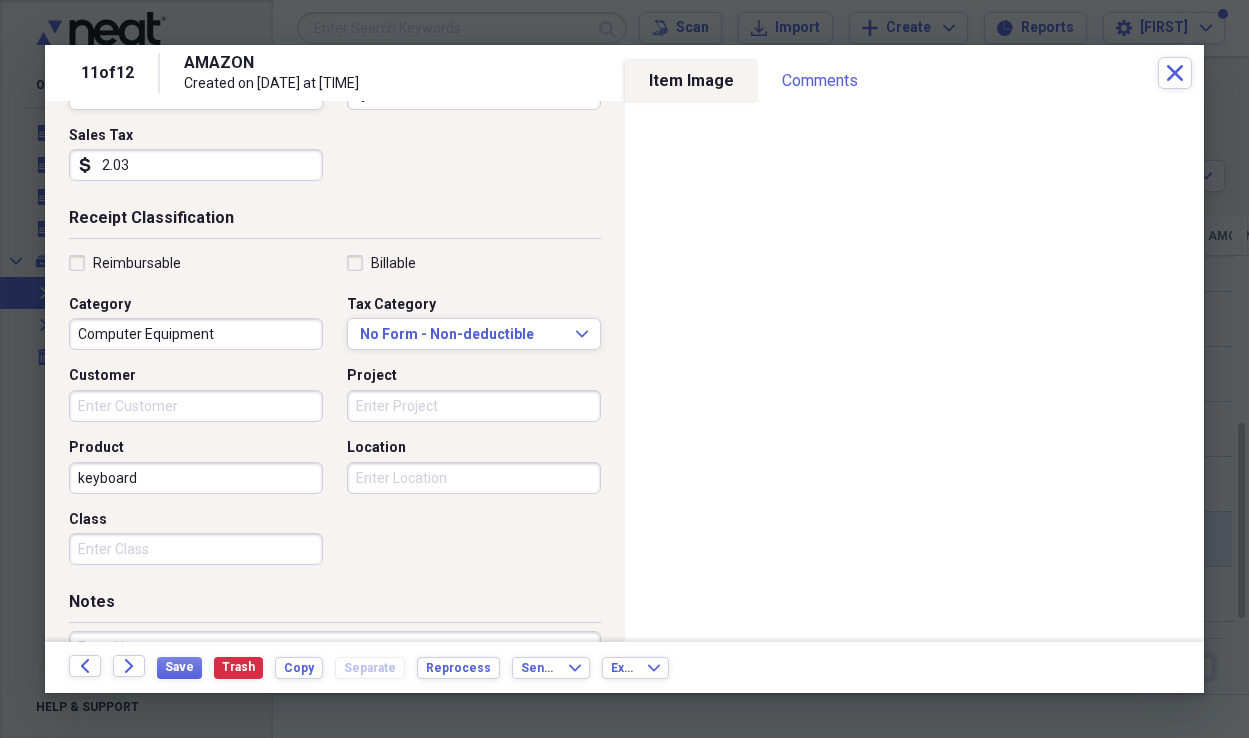 scroll, scrollTop: 372, scrollLeft: 0, axis: vertical 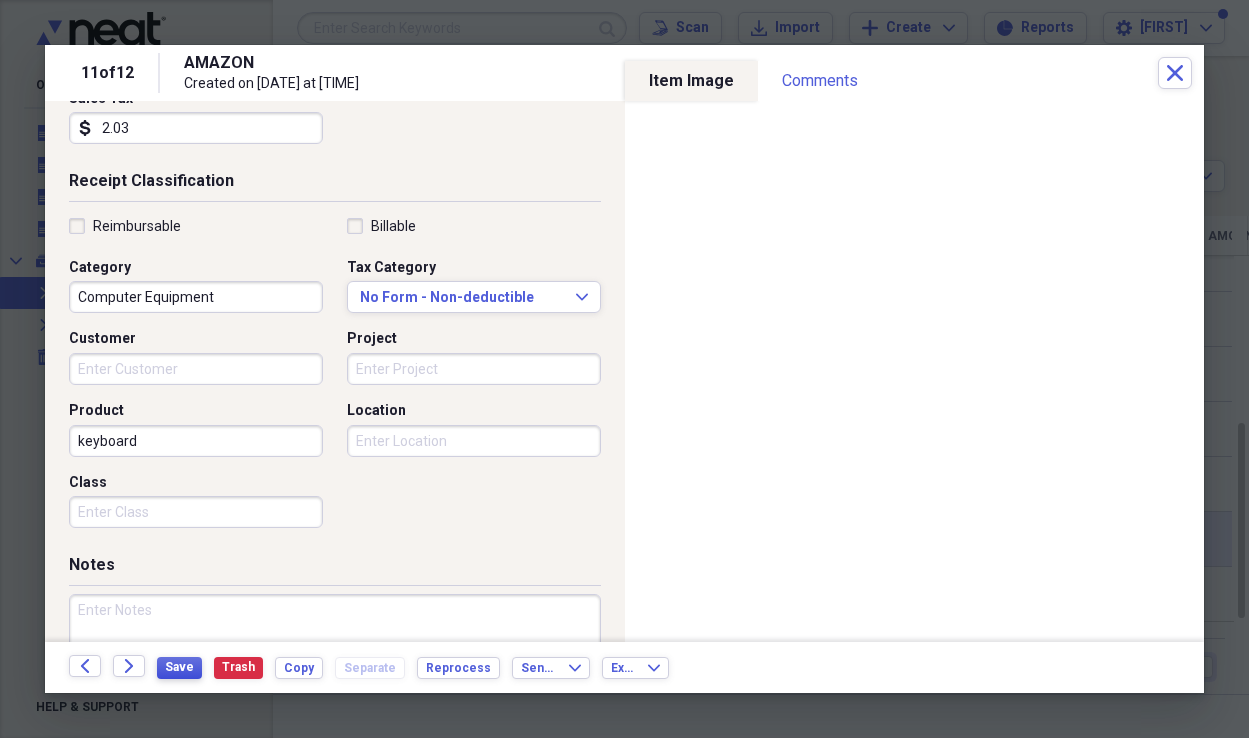 click on "Save" at bounding box center [179, 667] 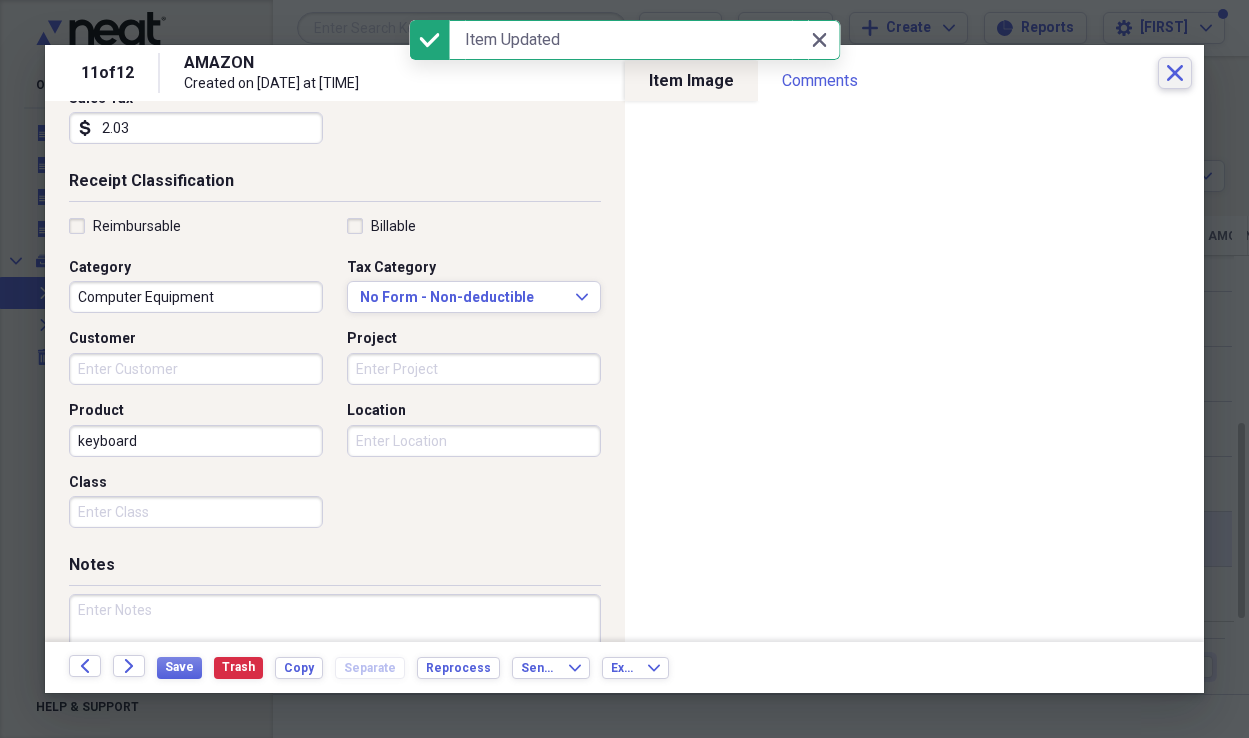 click on "Close" 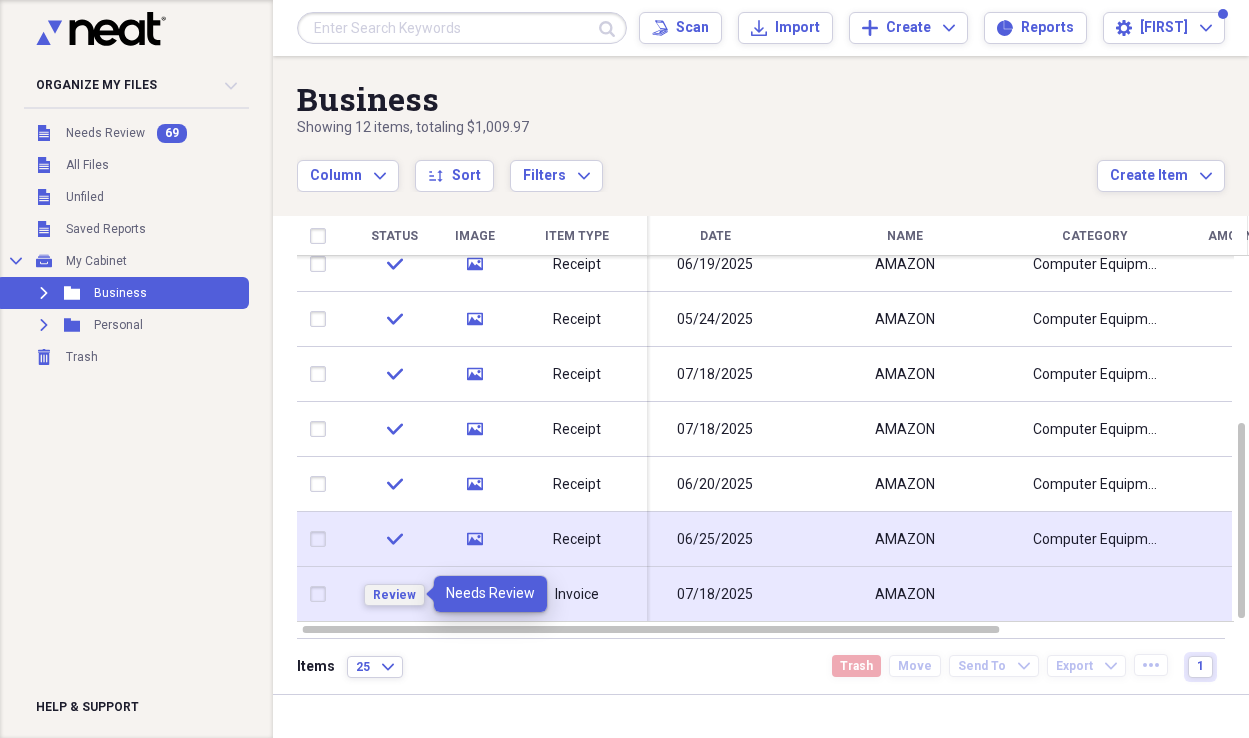 click on "Review" at bounding box center [394, 595] 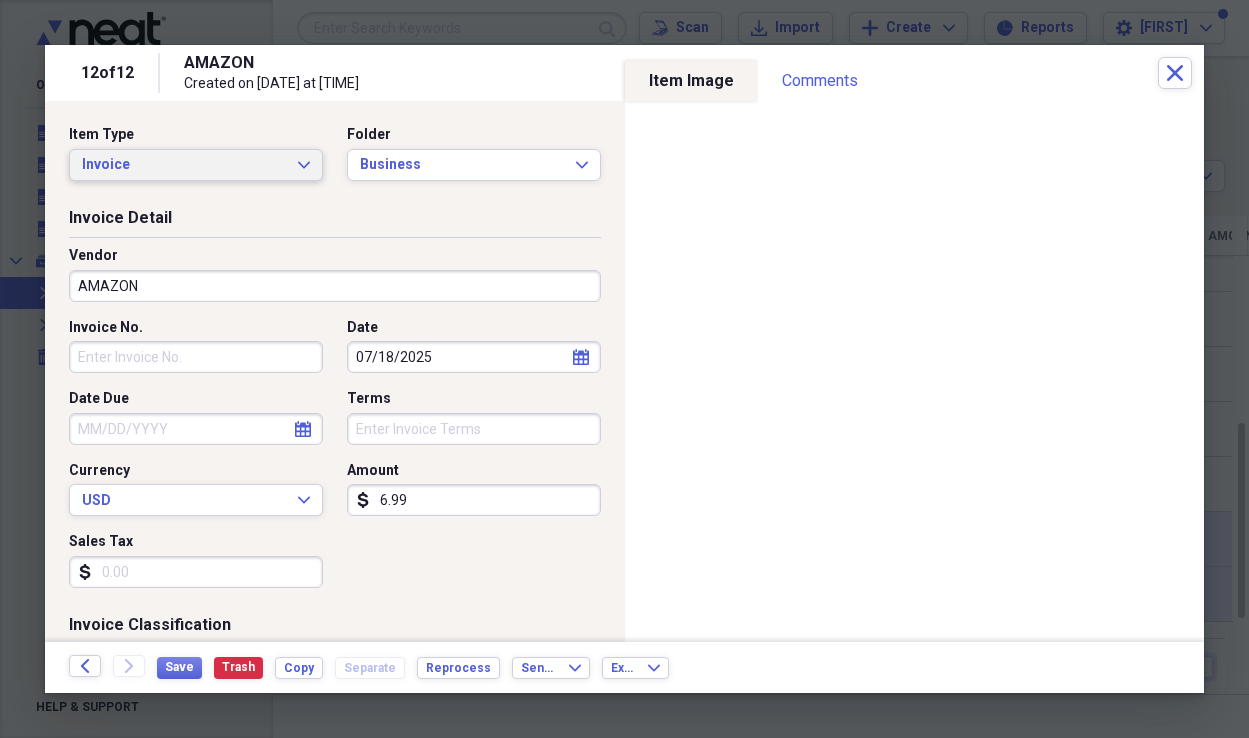 click on "Invoice" at bounding box center (184, 165) 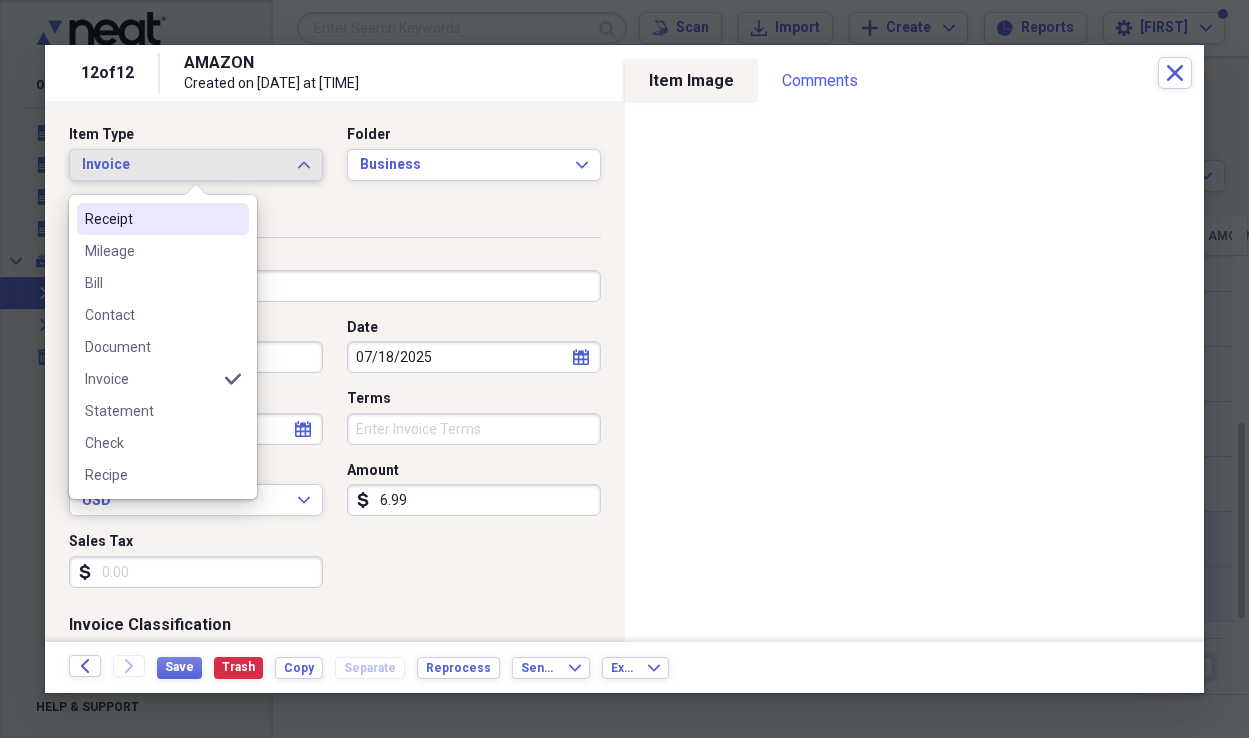 click on "Receipt" at bounding box center [151, 219] 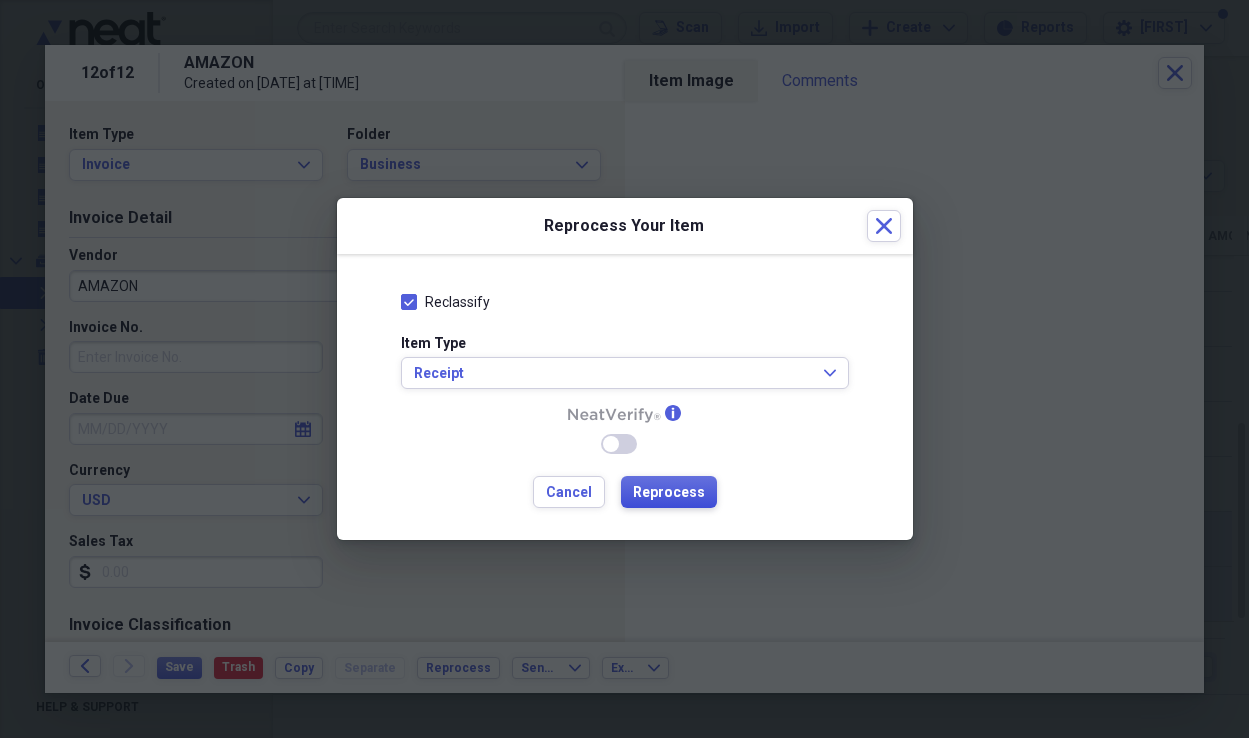click on "Reprocess" at bounding box center (669, 493) 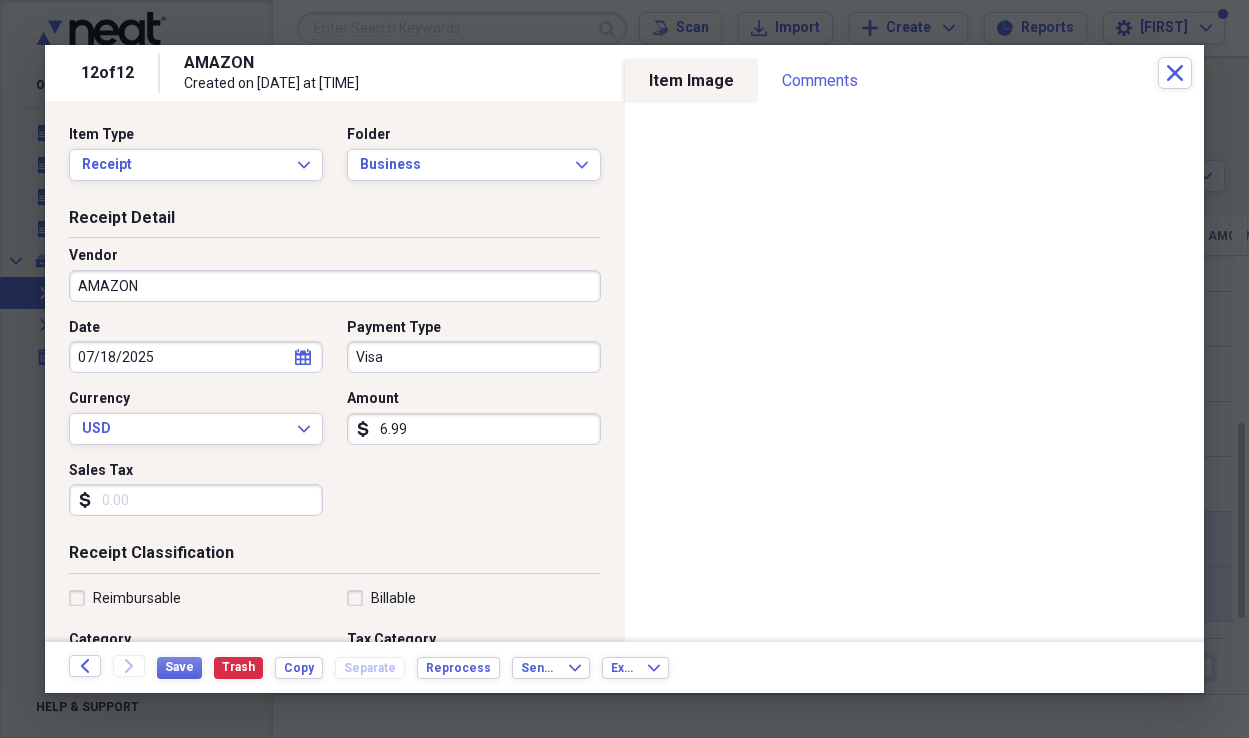 type on "Visa" 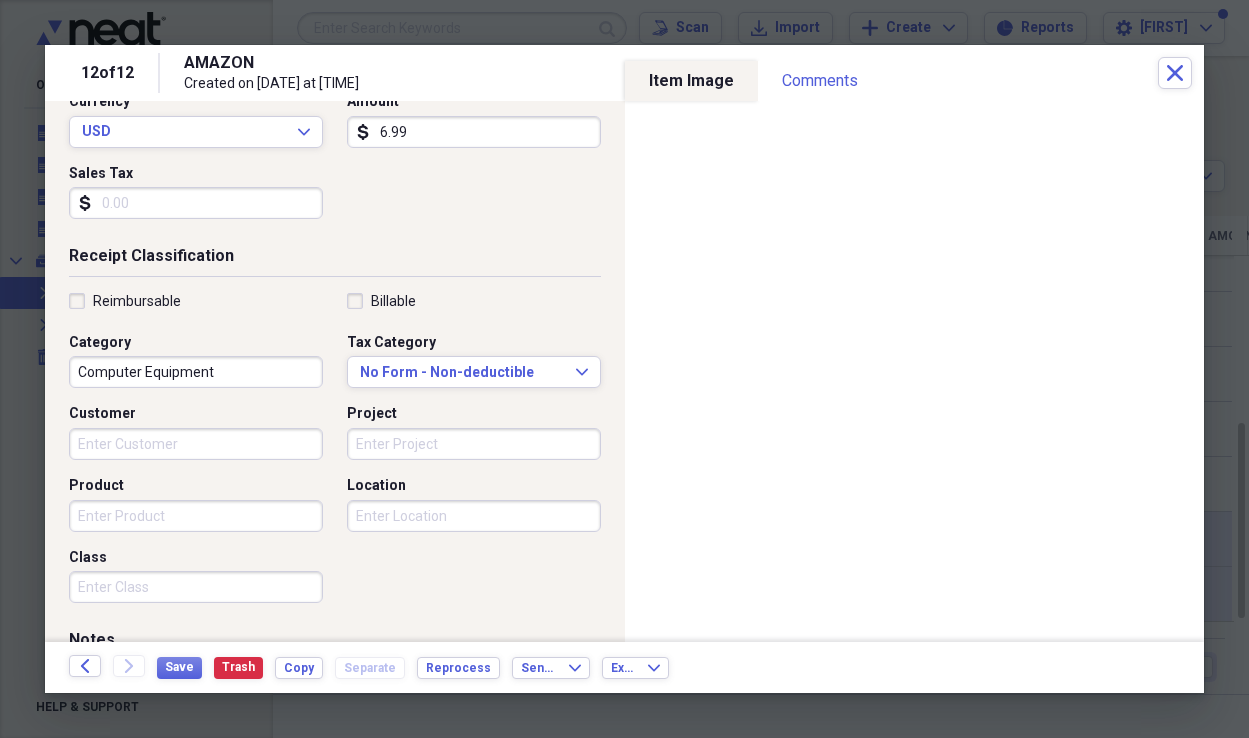 scroll, scrollTop: 309, scrollLeft: 0, axis: vertical 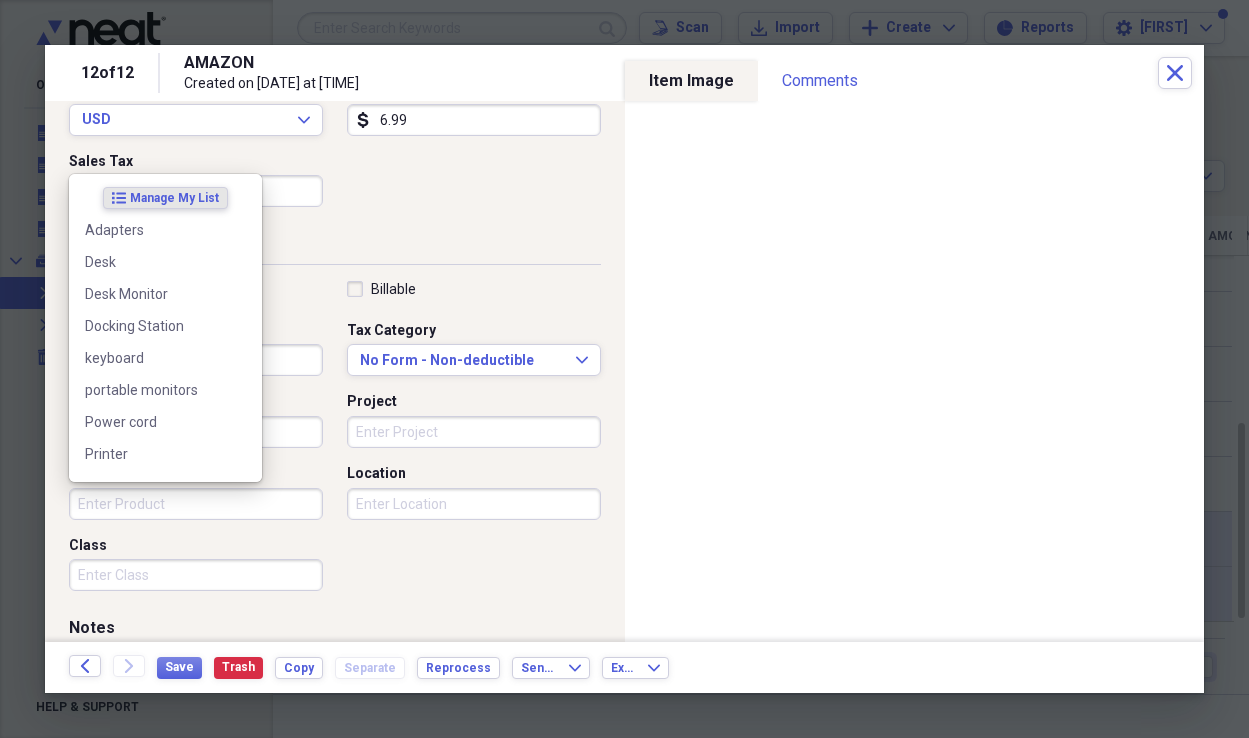 click on "Product" at bounding box center [196, 504] 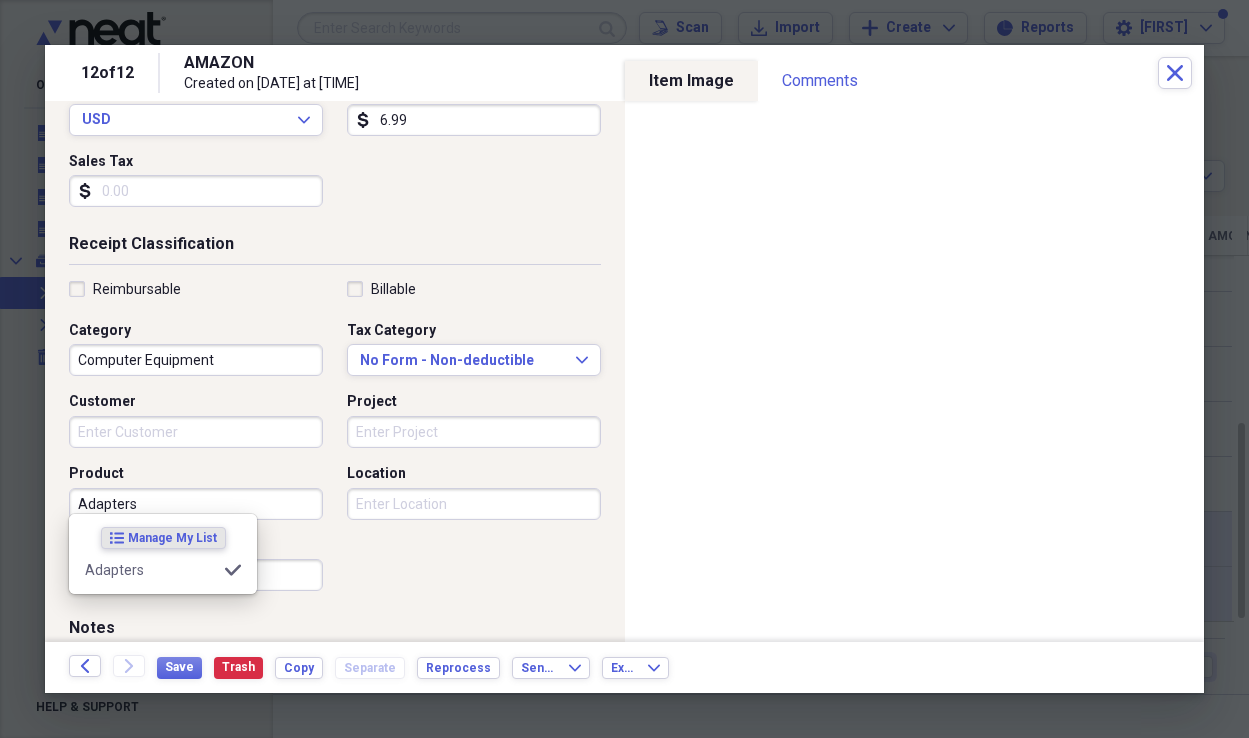 type on "Adapters" 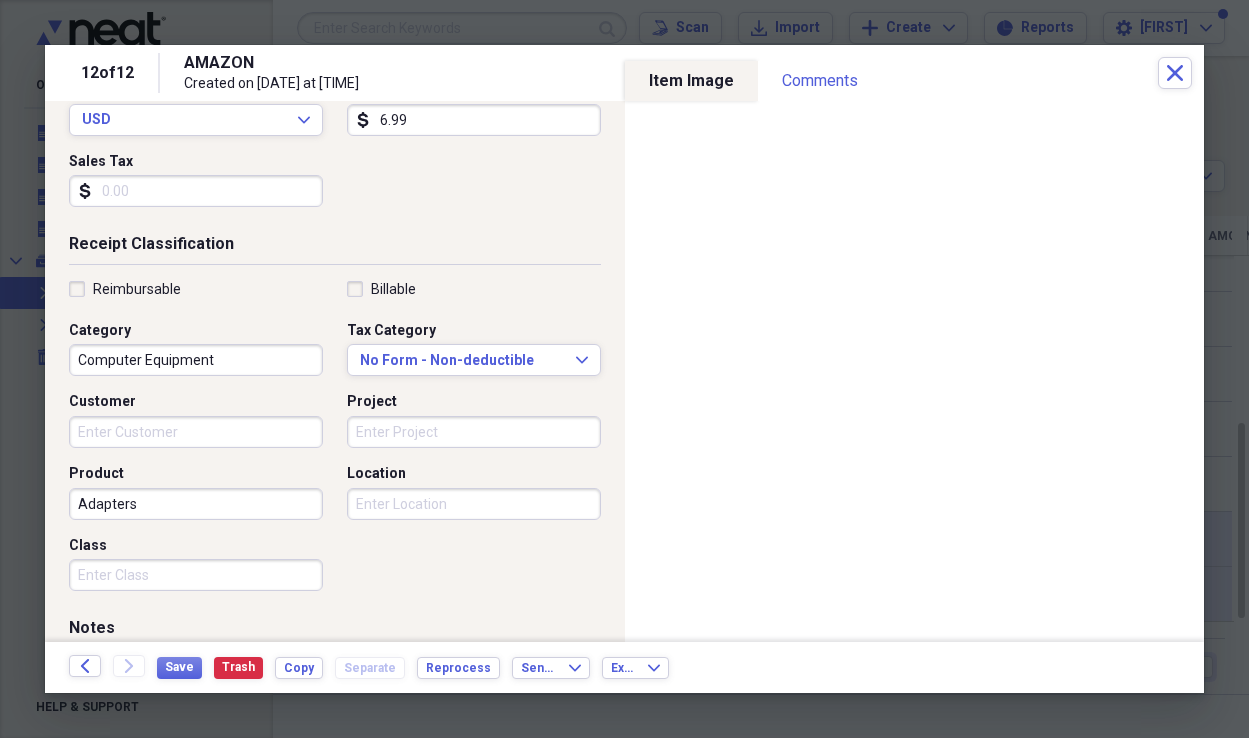 click on "Reimbursable Billable Category Computer Equipment Tax Category No Form - Non-deductible Expand Customer Project Product Adapters Location Class" at bounding box center (335, 440) 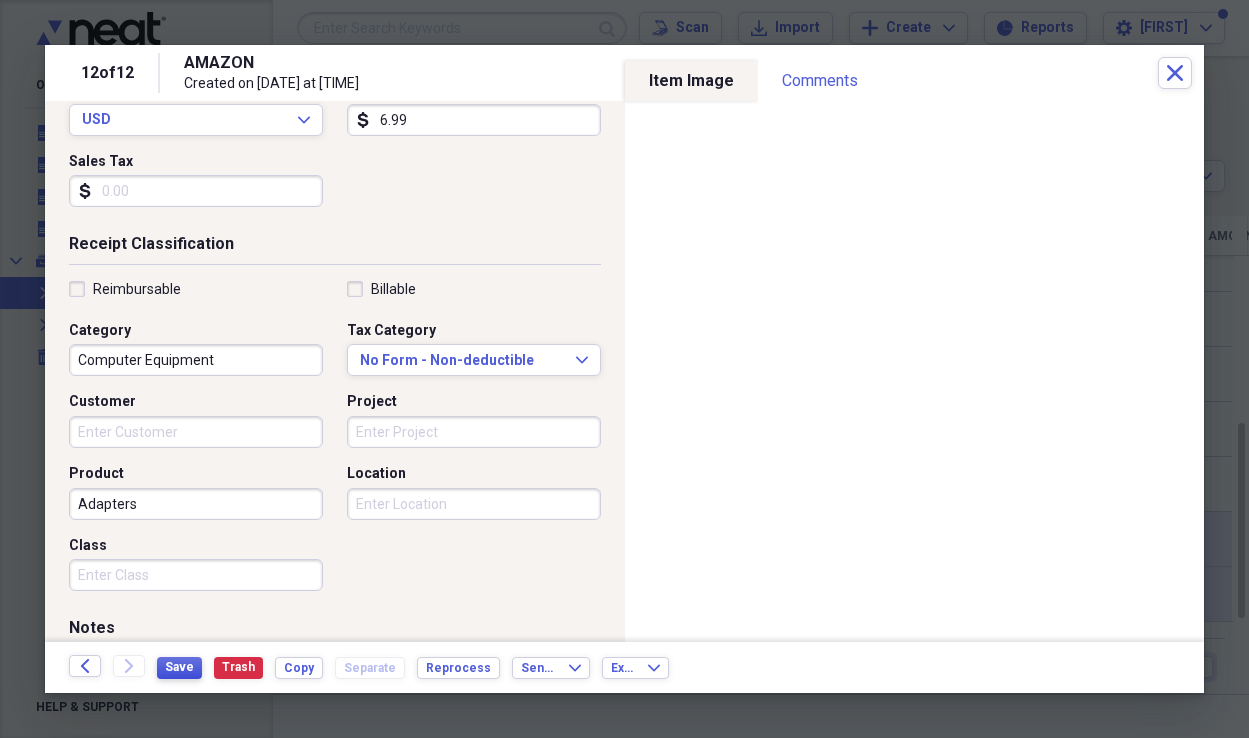 click on "Save" at bounding box center (179, 667) 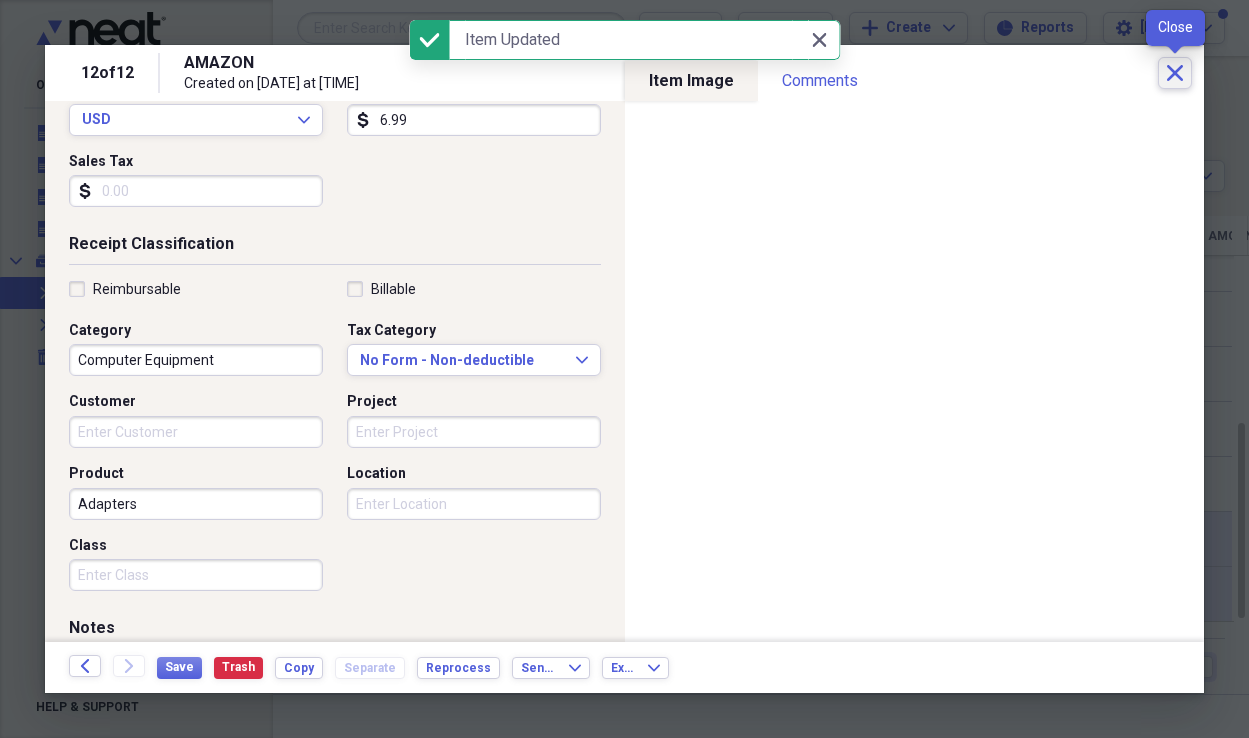 click on "Close" 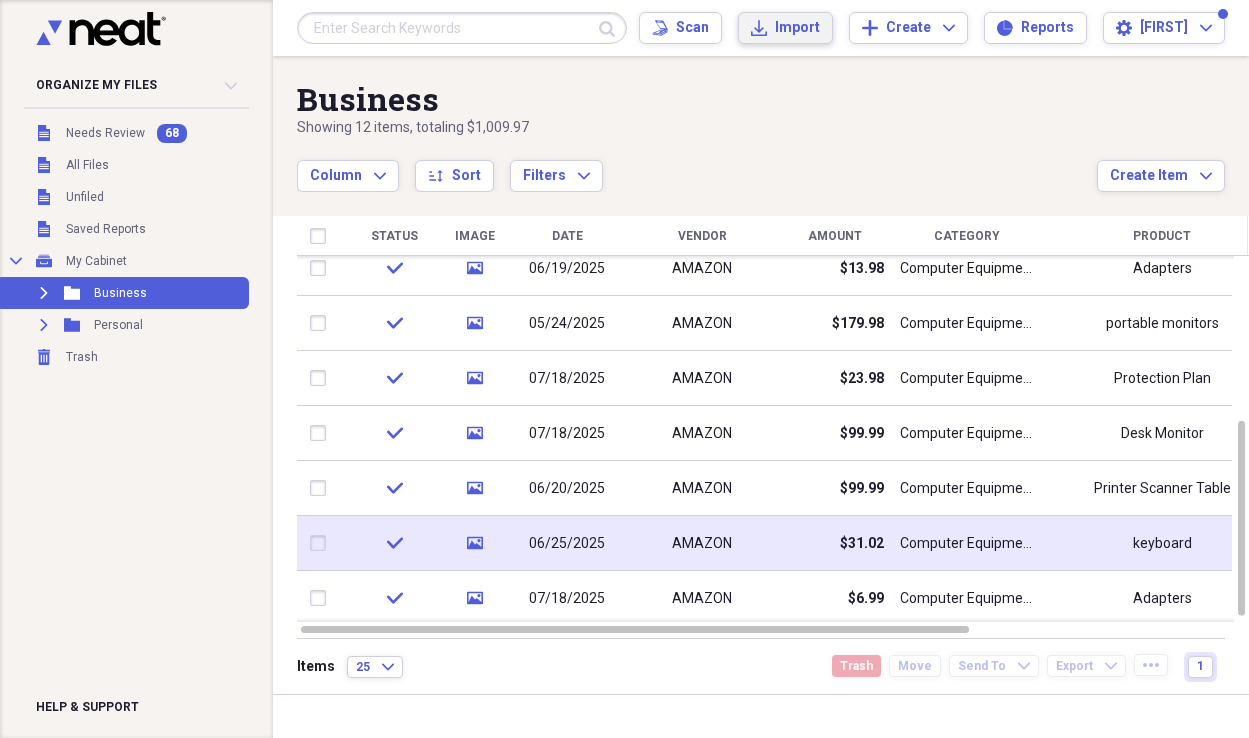 click on "Import" at bounding box center (797, 28) 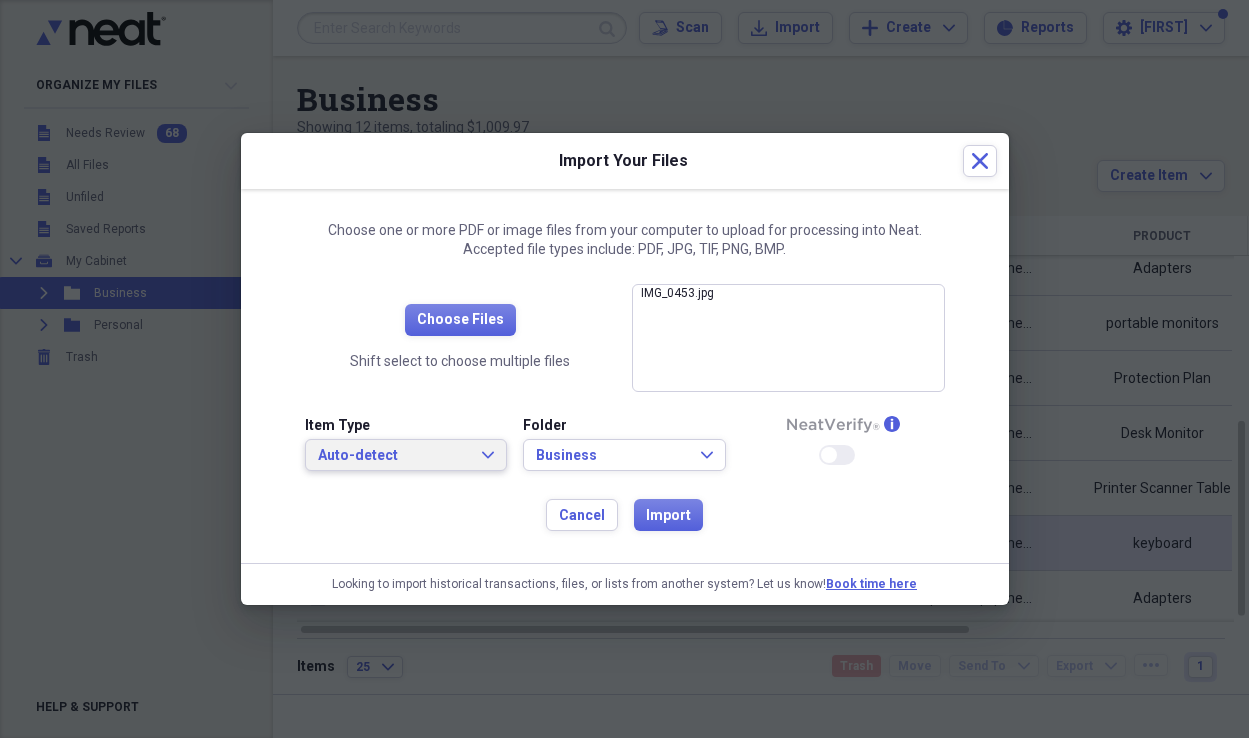 click on "Auto-detect Expand" at bounding box center (406, 455) 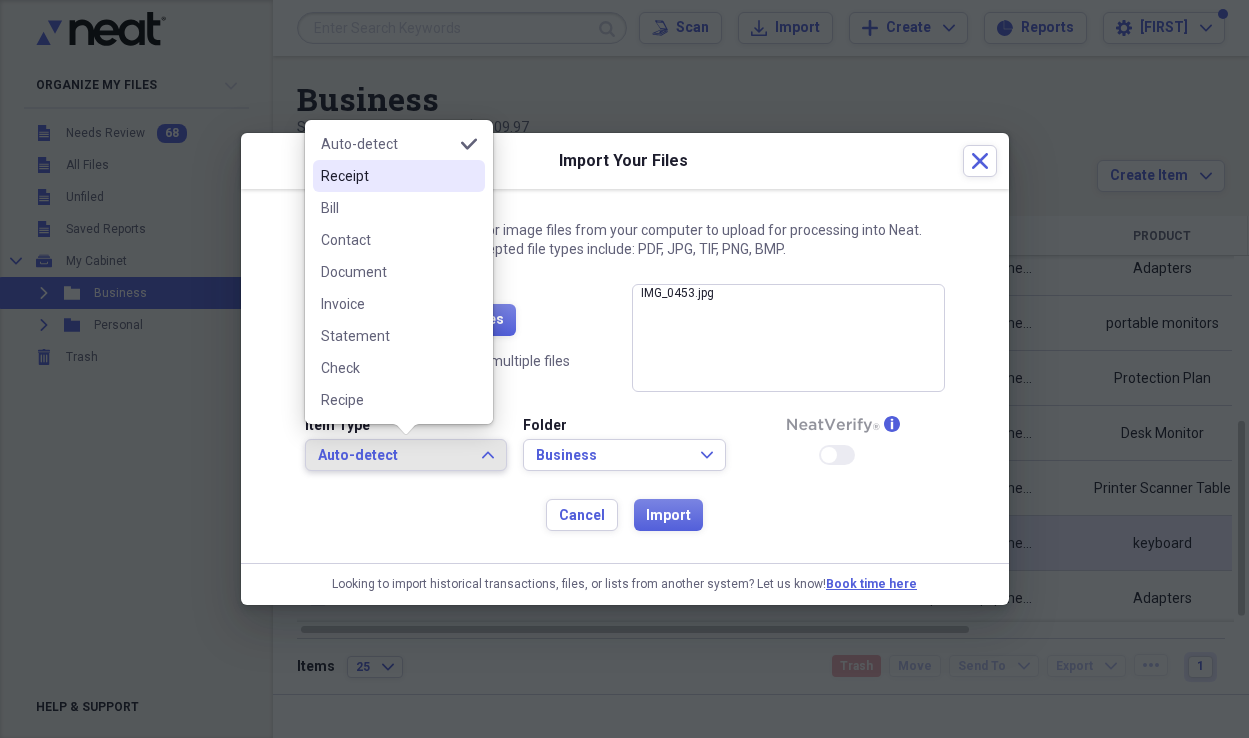 click on "Receipt" at bounding box center [399, 176] 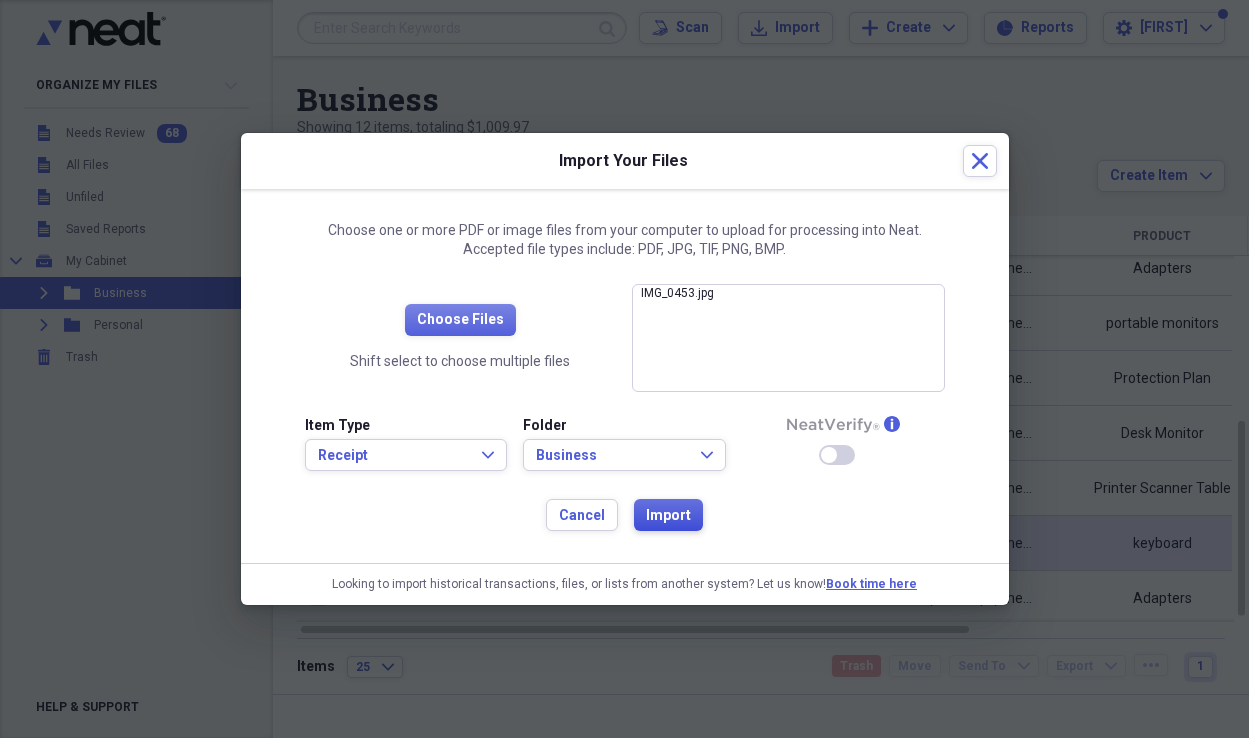 click on "Import" at bounding box center (668, 516) 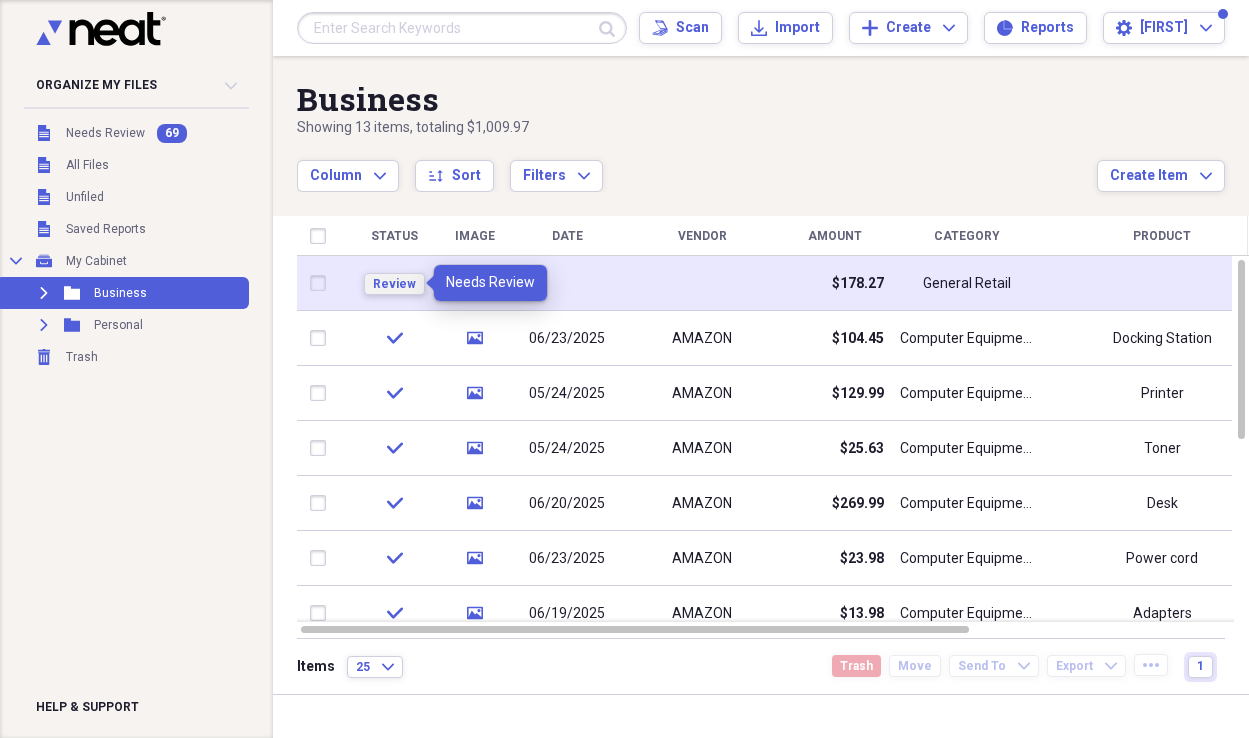 click on "Review" at bounding box center [394, 284] 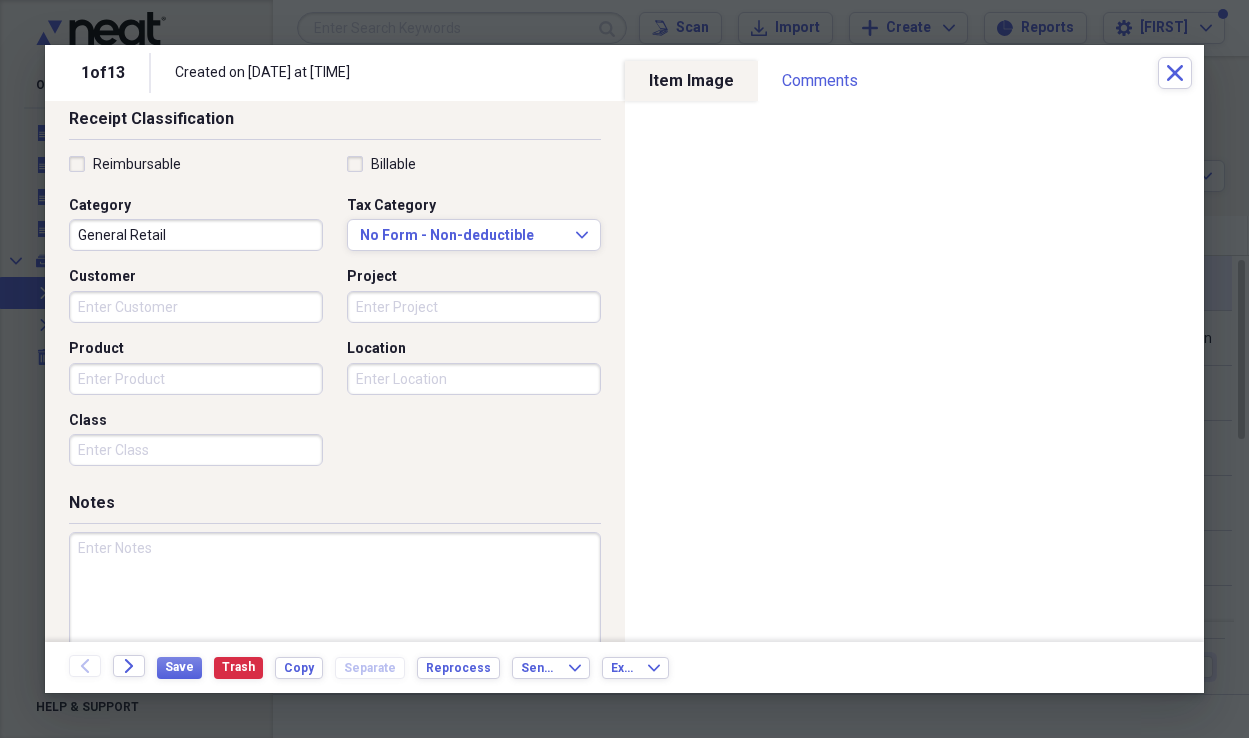 scroll, scrollTop: 451, scrollLeft: 0, axis: vertical 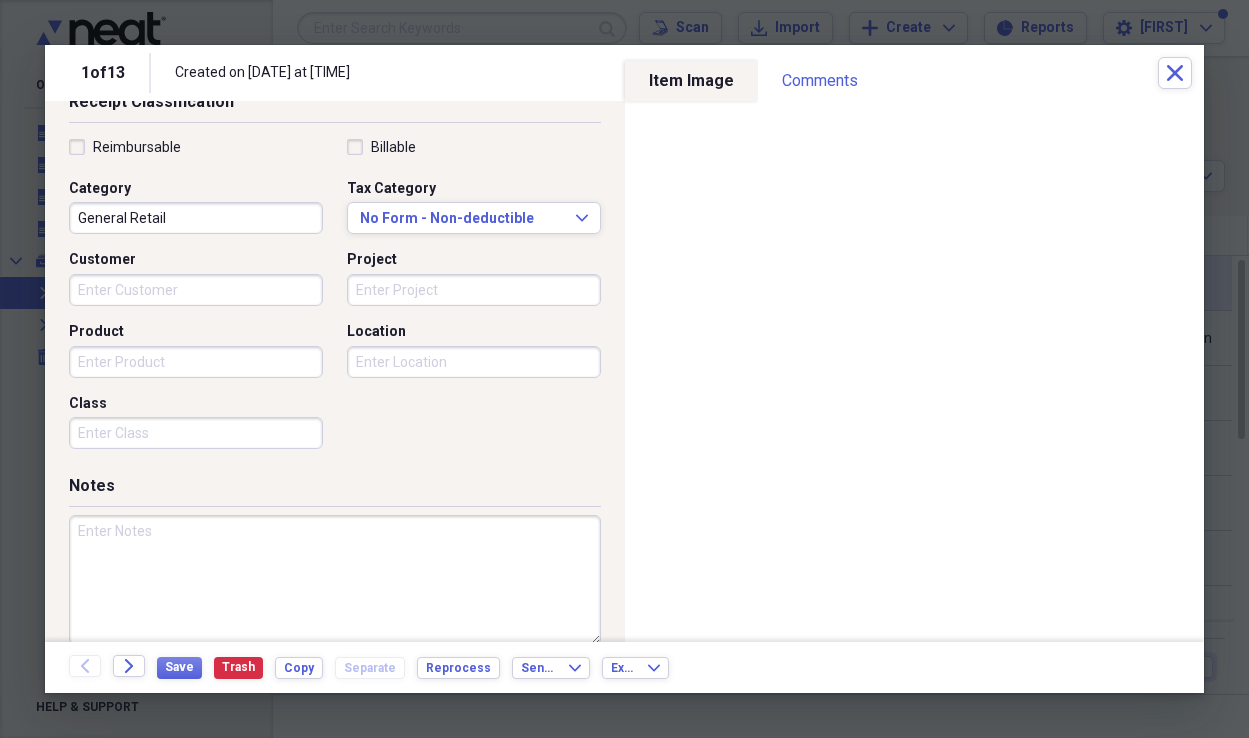 click on "General Retail" at bounding box center (196, 218) 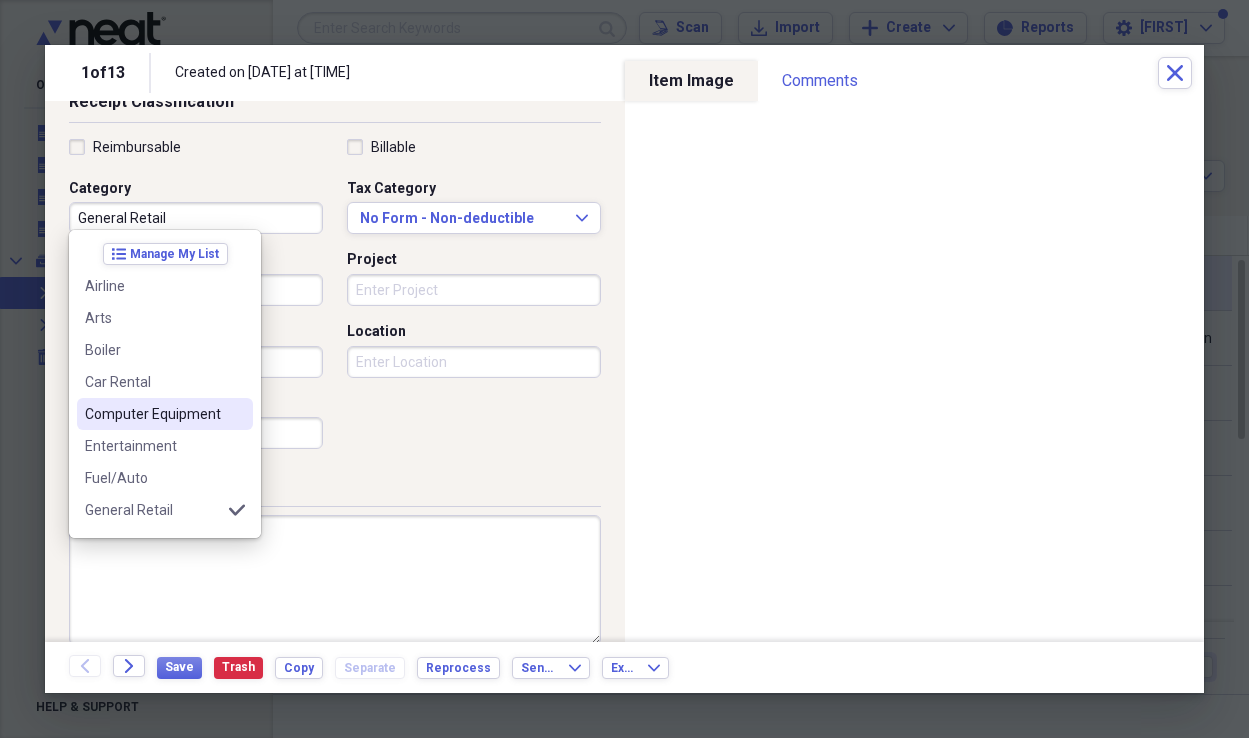 click on "Computer Equipment" at bounding box center (153, 414) 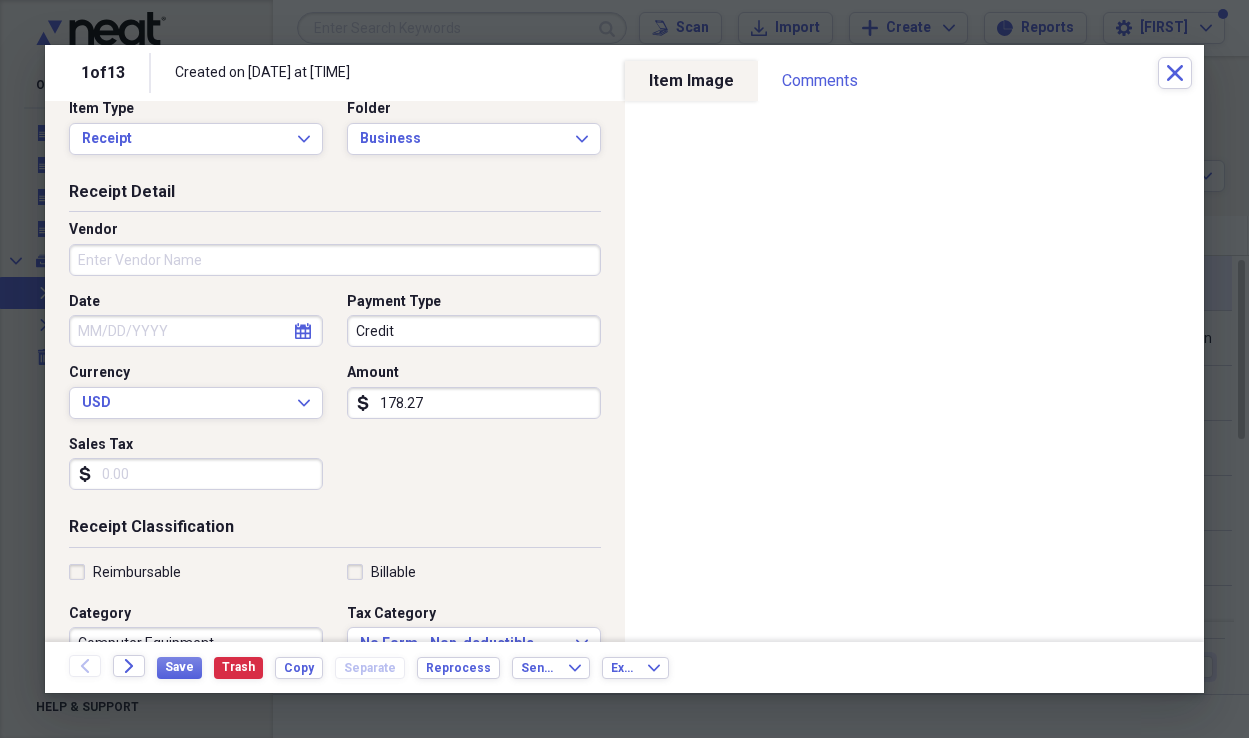 scroll, scrollTop: 25, scrollLeft: 0, axis: vertical 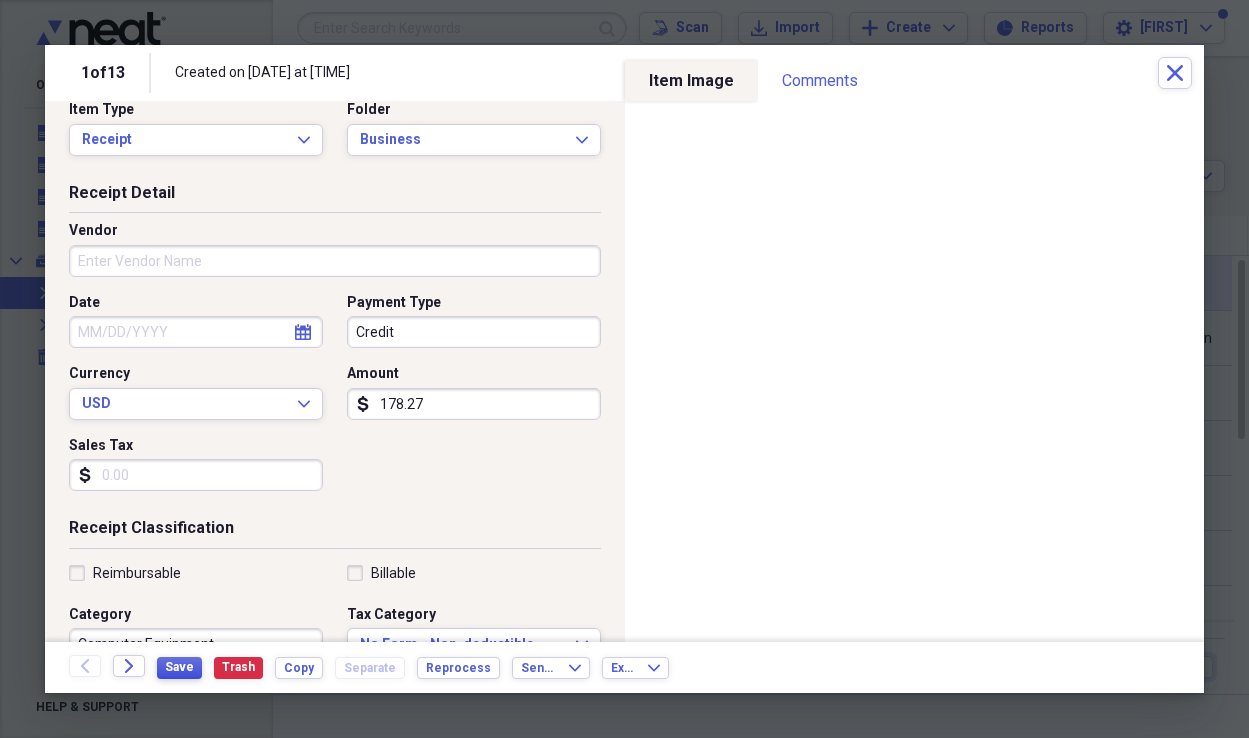 drag, startPoint x: 172, startPoint y: 669, endPoint x: 401, endPoint y: 490, distance: 290.65787 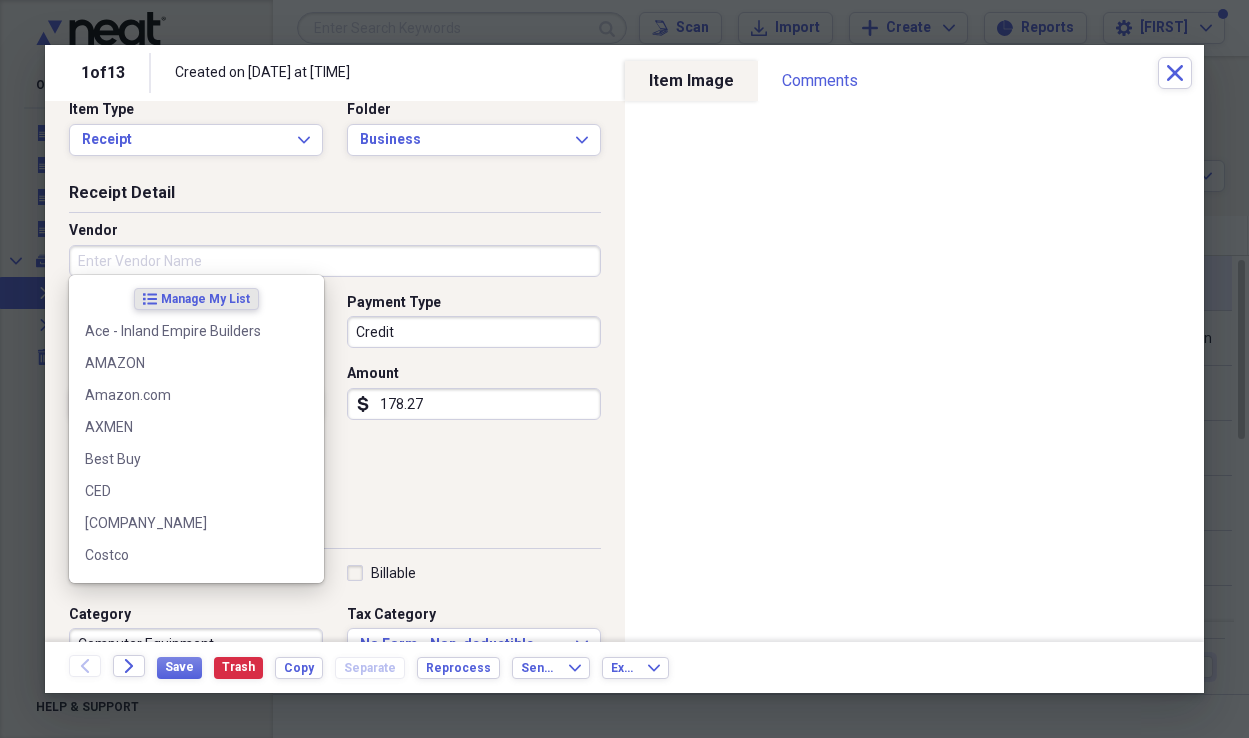 click on "Vendor" at bounding box center [335, 261] 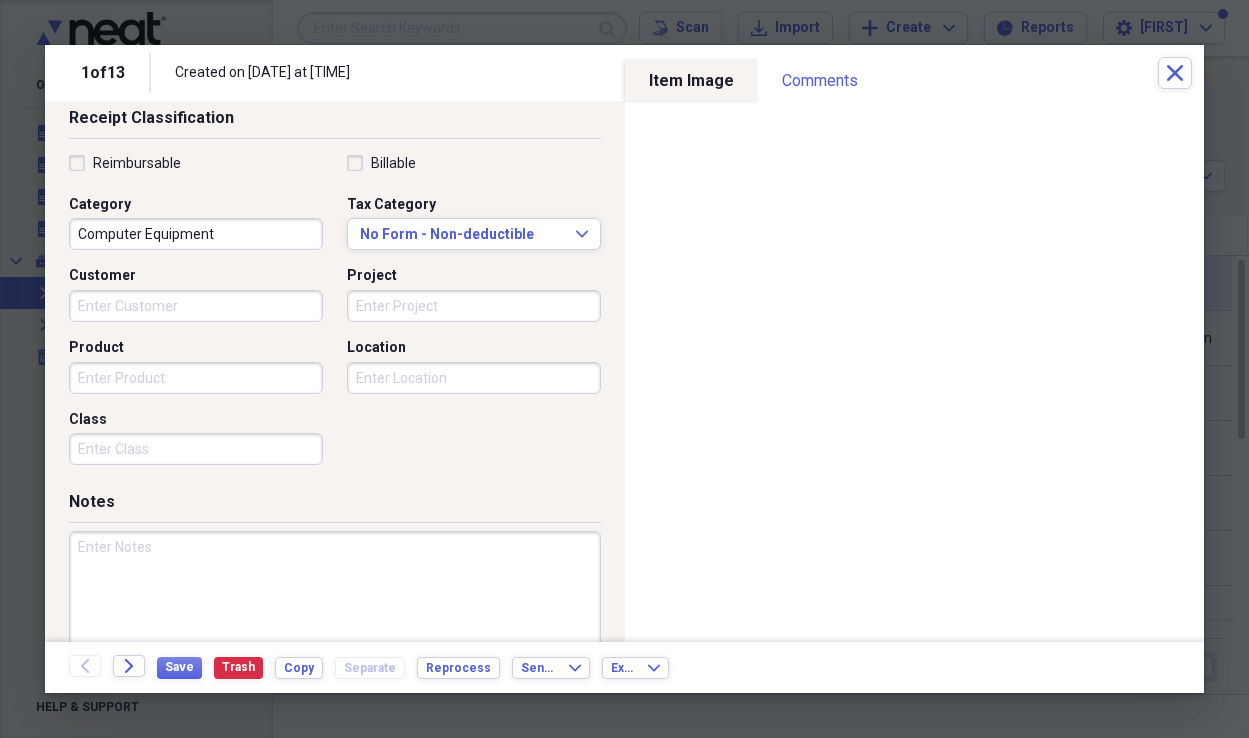 scroll, scrollTop: 473, scrollLeft: 0, axis: vertical 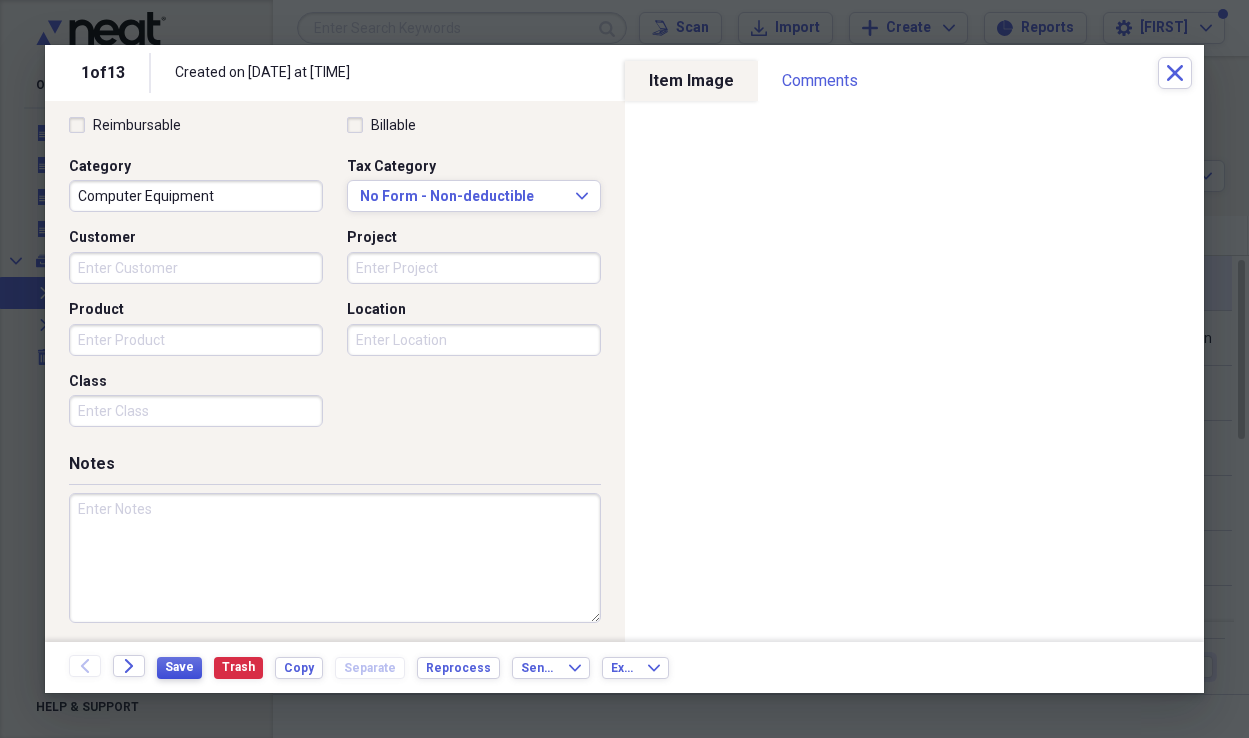 type on "Poshmark" 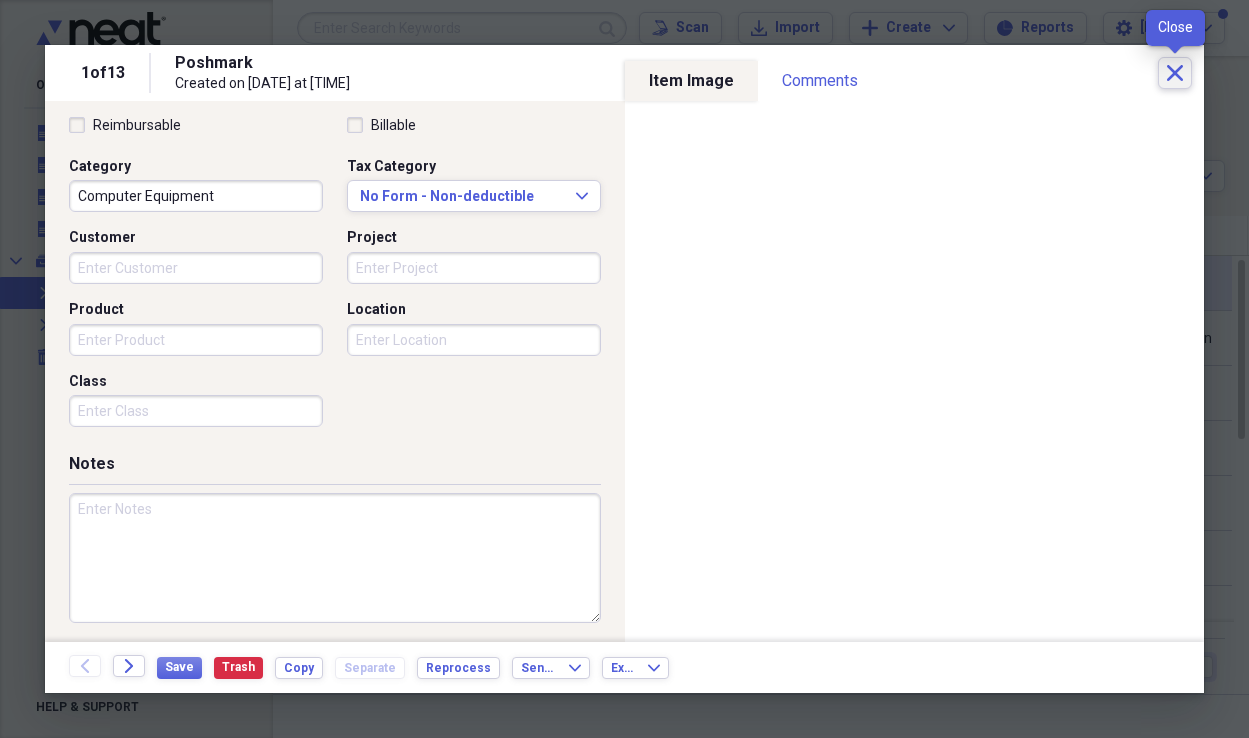click 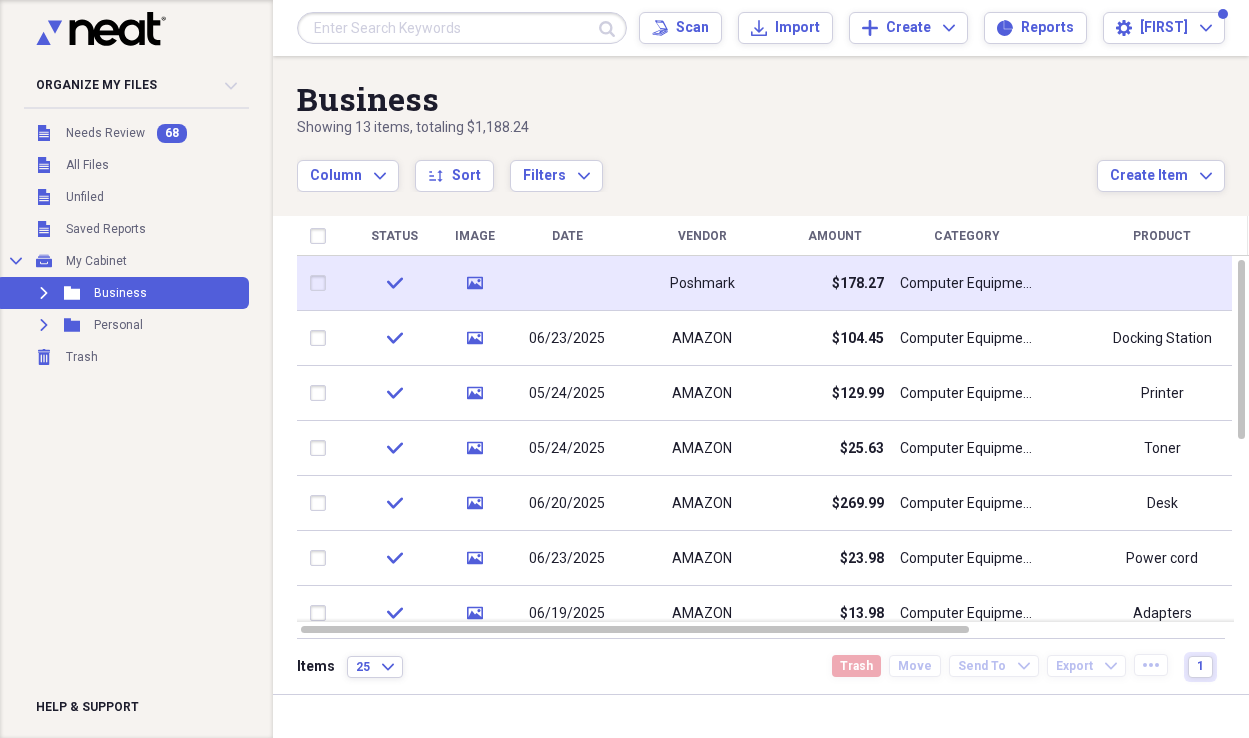 click at bounding box center [567, 283] 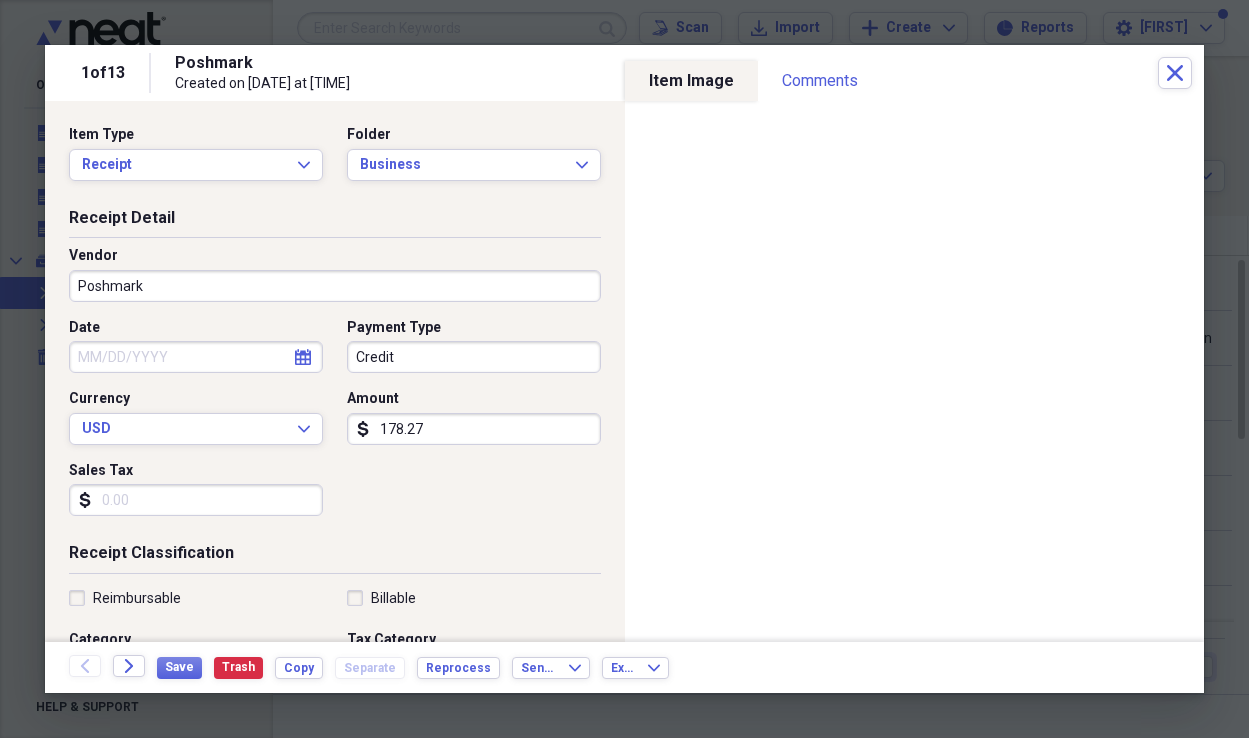 select on "7" 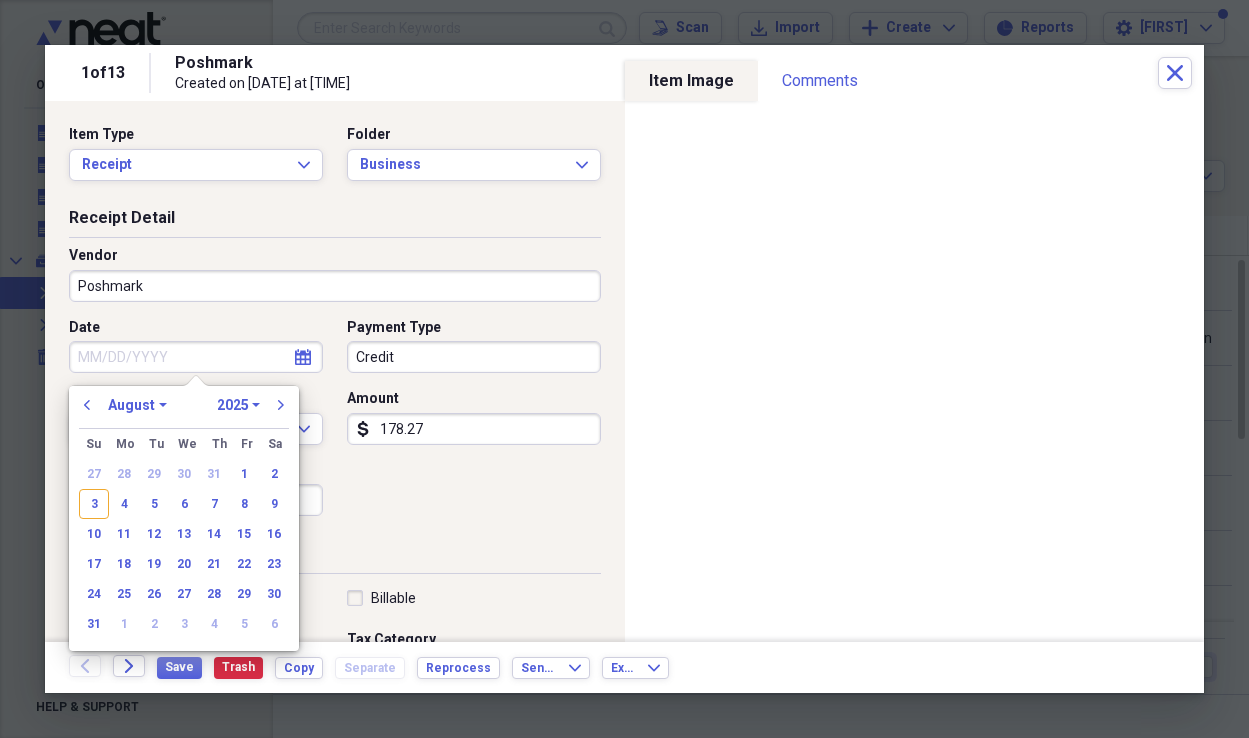 click on "Date" at bounding box center [196, 357] 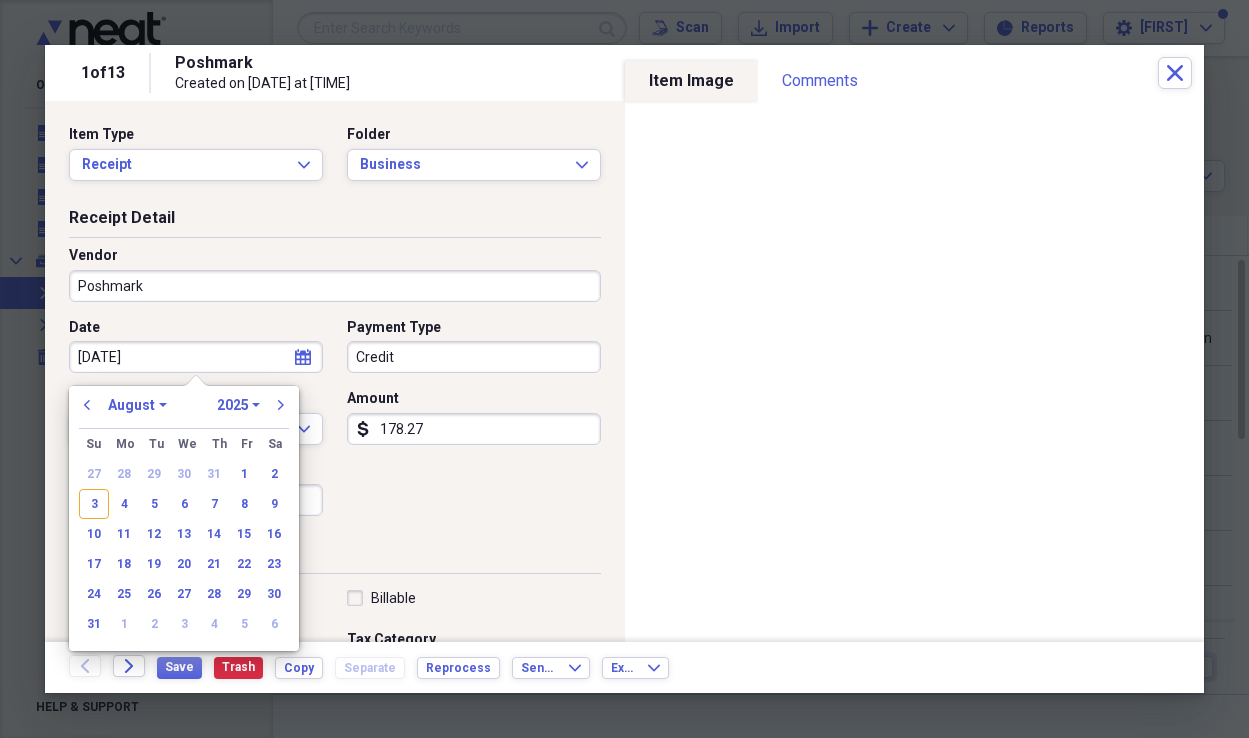 type on "[DATE]" 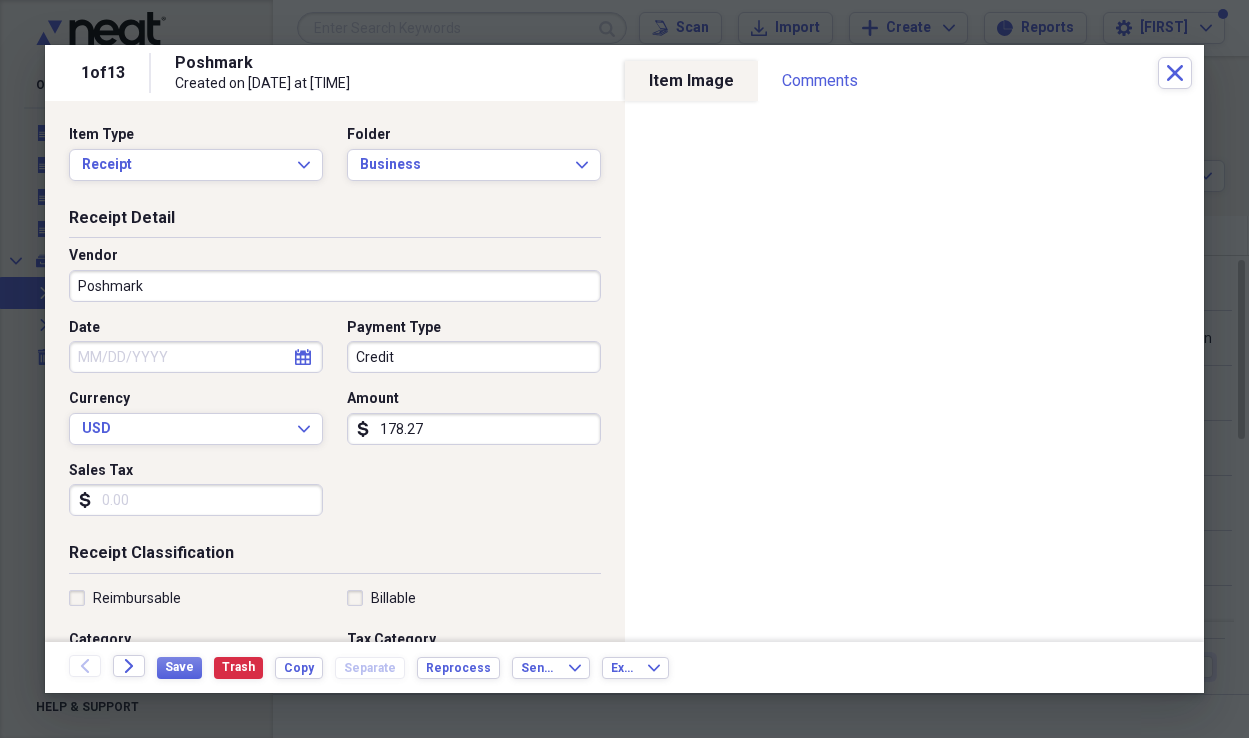 click on "Date calendar Calendar Payment Type Credit Currency USD Expand Amount dollar-sign [AMOUNT] Sales Tax dollar-sign" at bounding box center [335, 425] 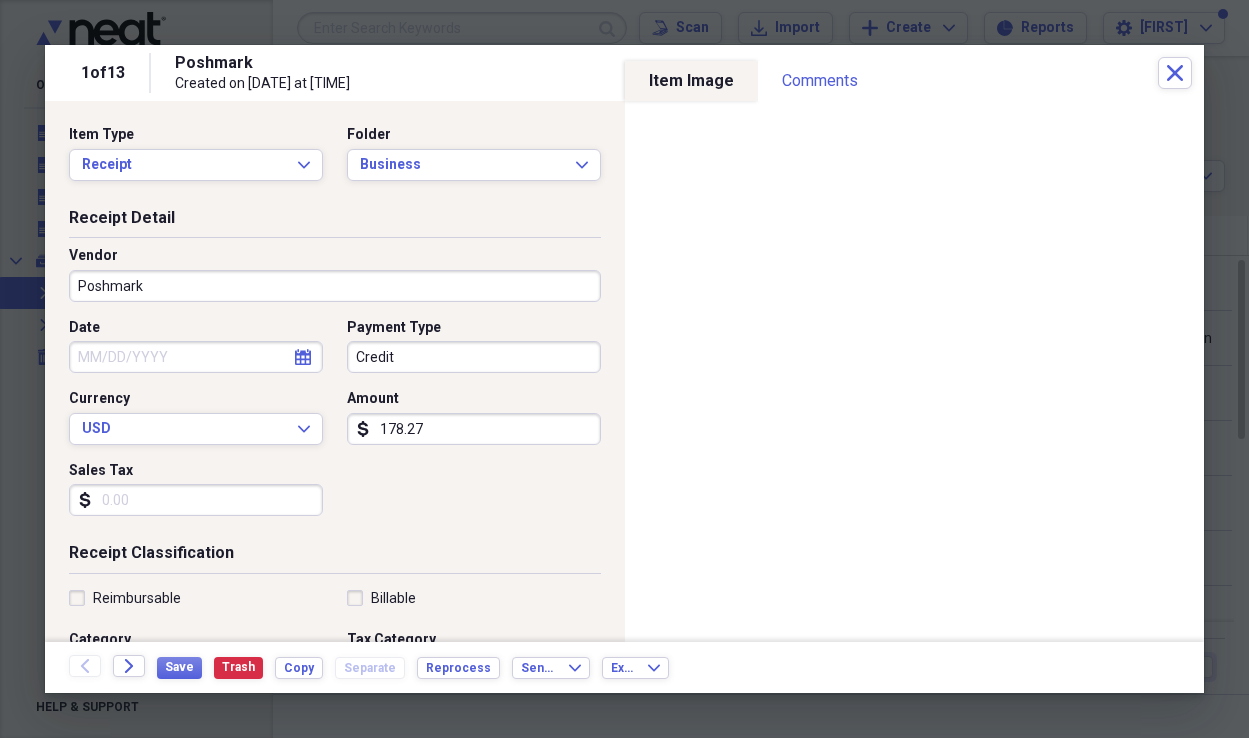 select on "7" 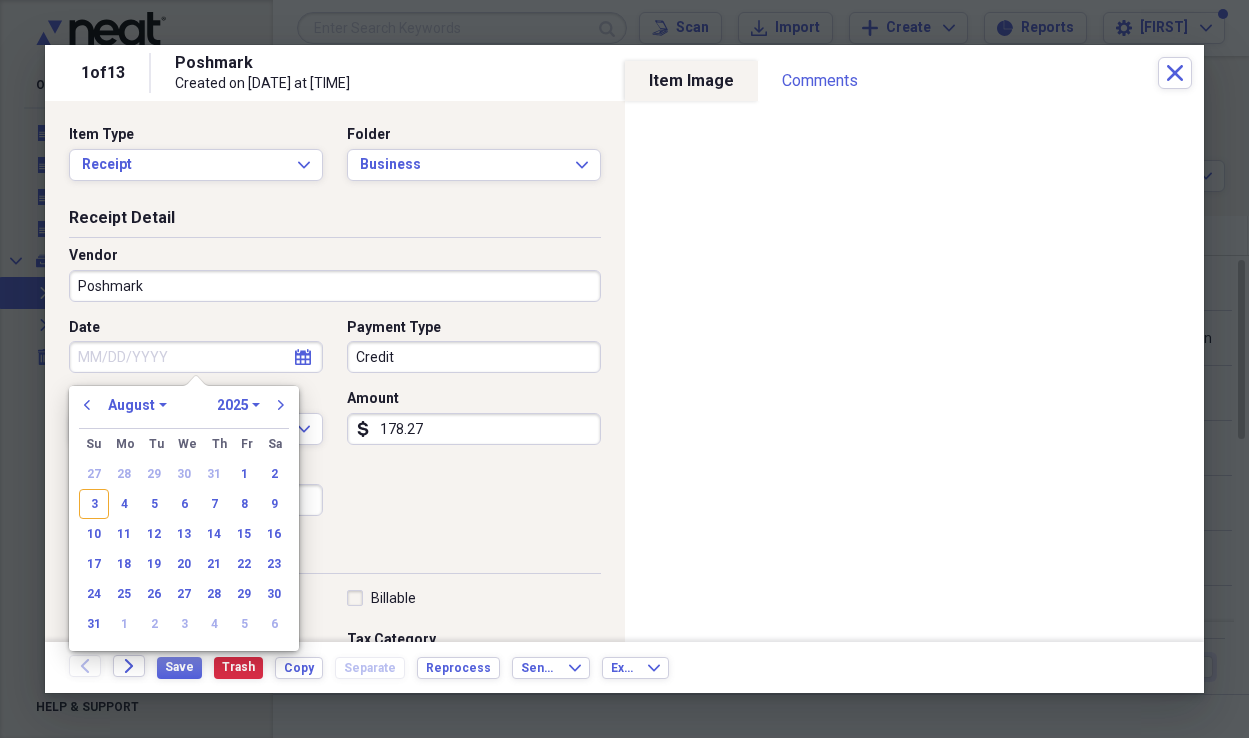 click on "Date" at bounding box center [196, 357] 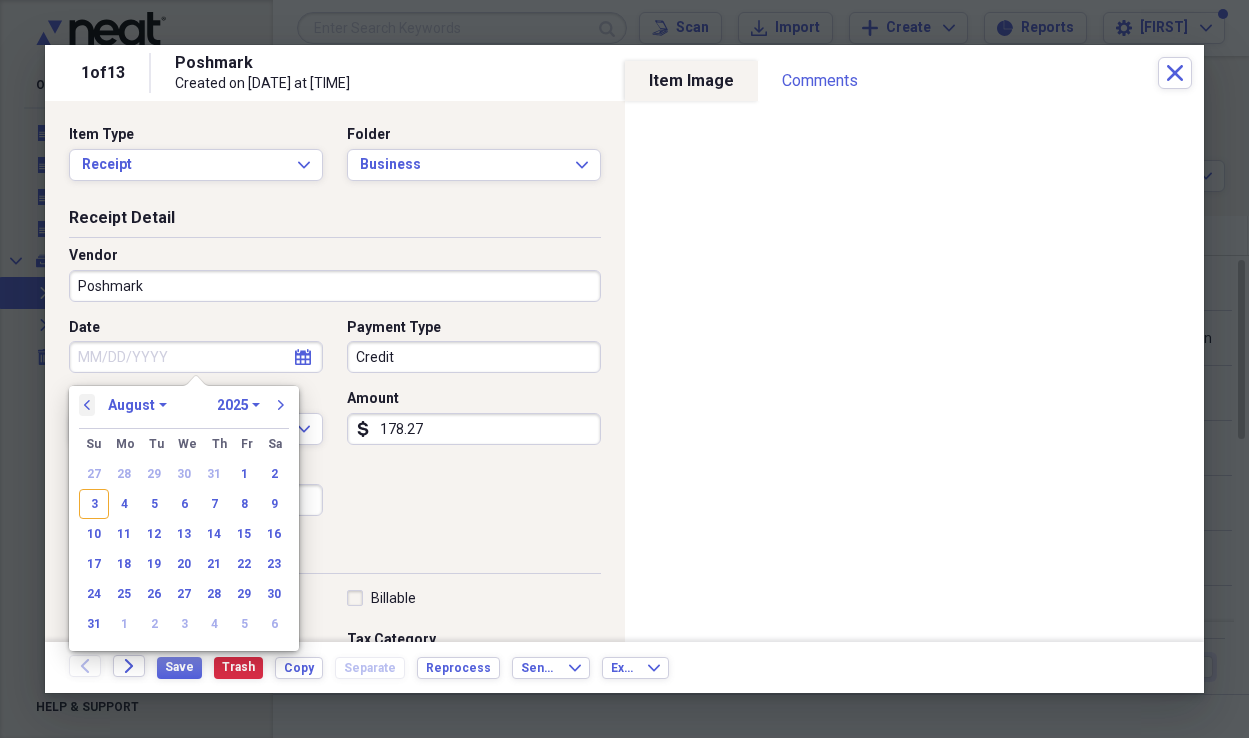 click on "previous" at bounding box center [87, 405] 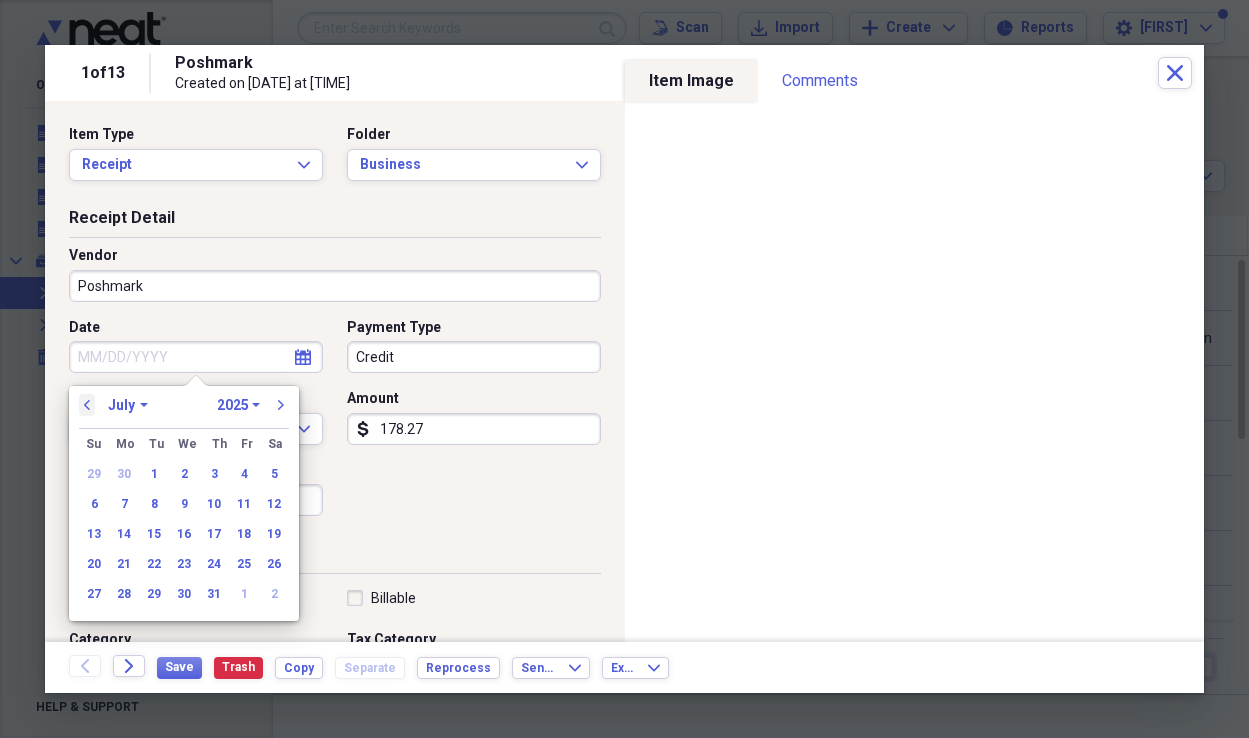 click on "previous" at bounding box center (87, 405) 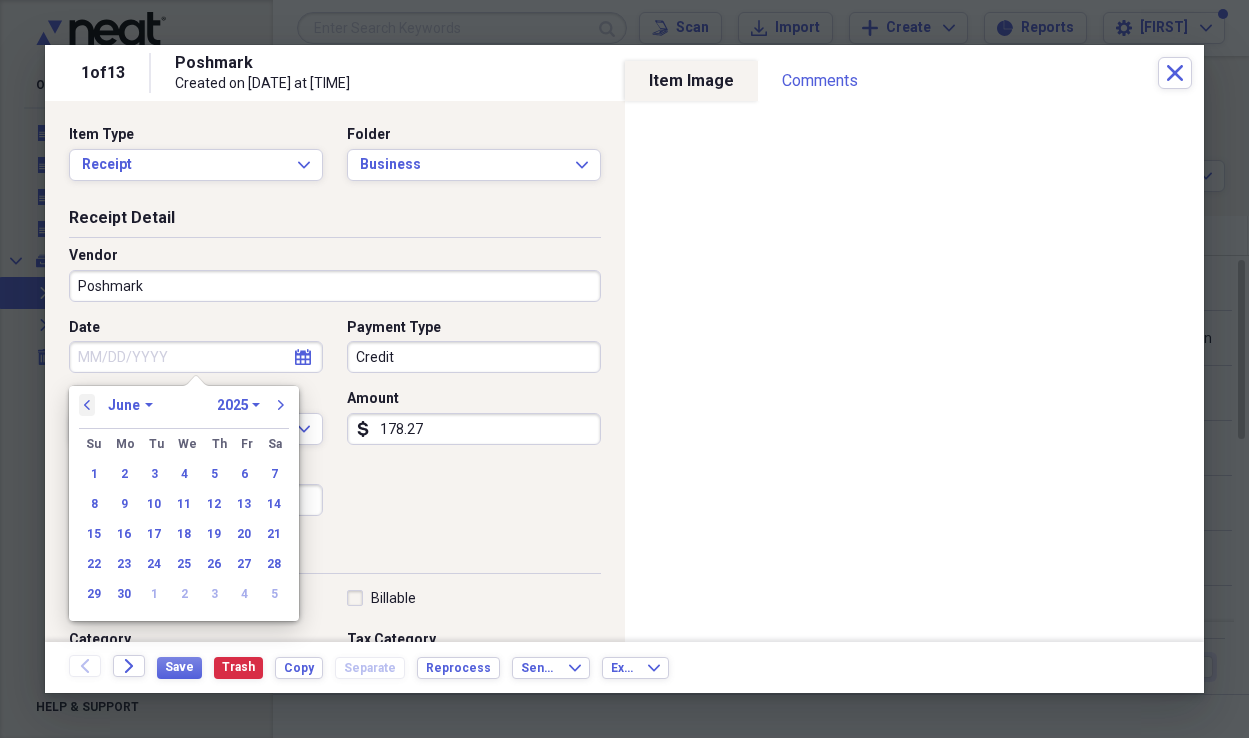 click on "previous" at bounding box center [87, 405] 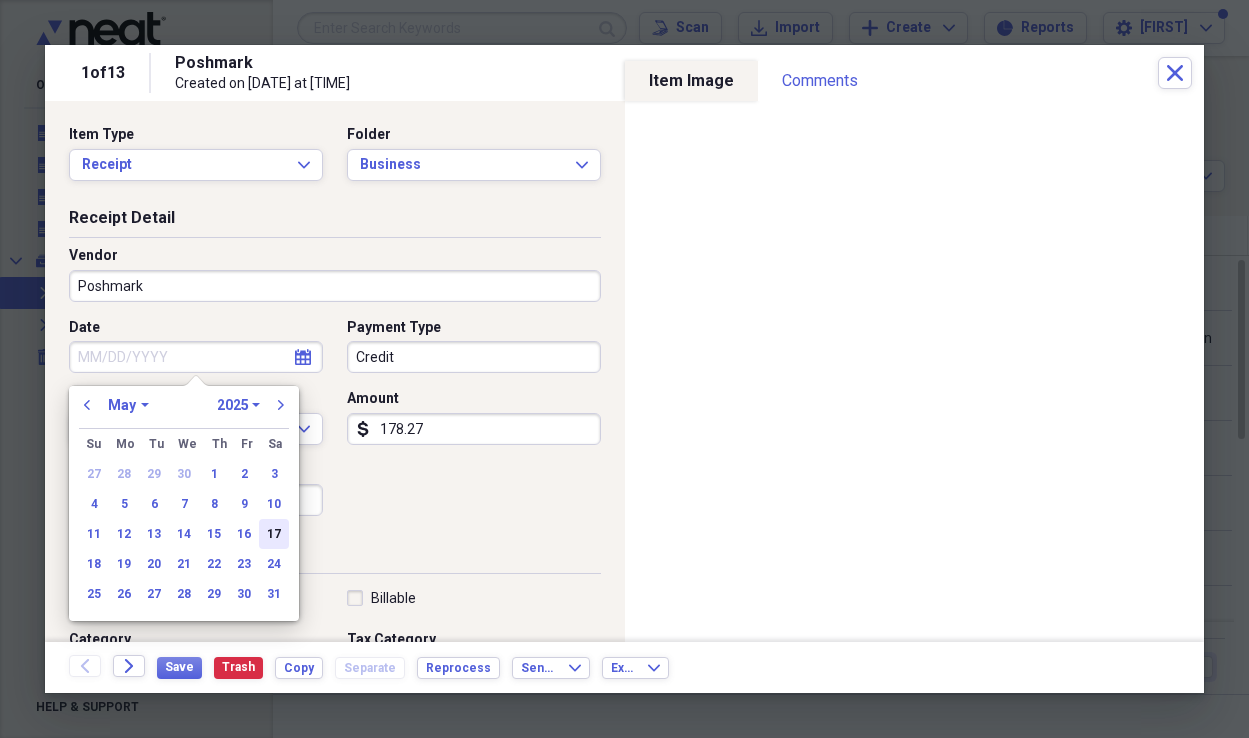 click on "17" at bounding box center [274, 534] 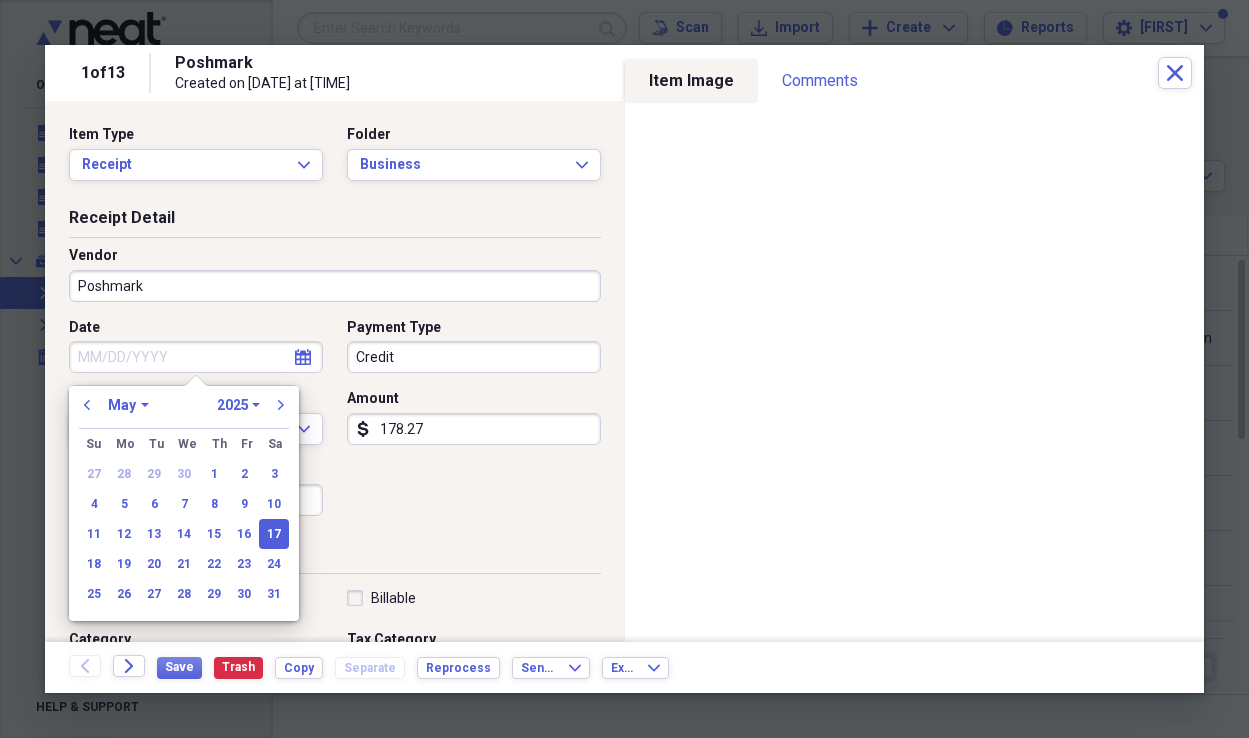 type on "05/17/2025" 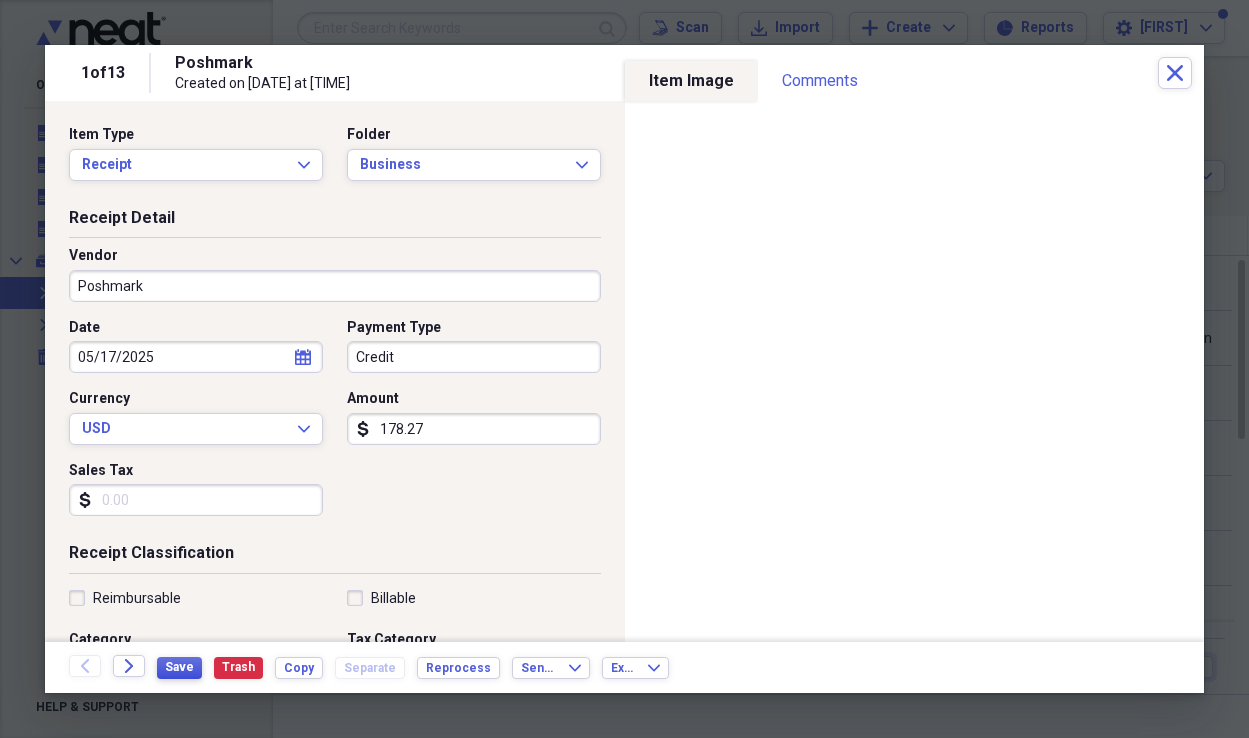 click on "Save" at bounding box center (179, 668) 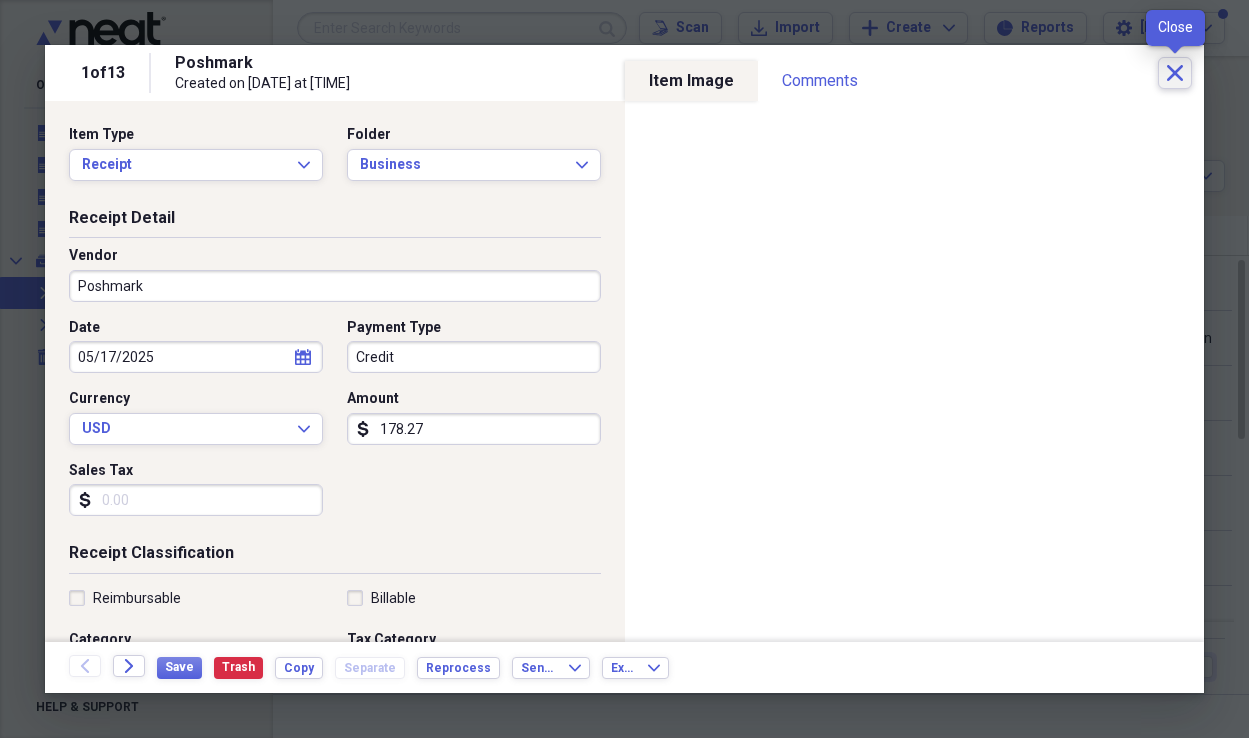 click on "Close" 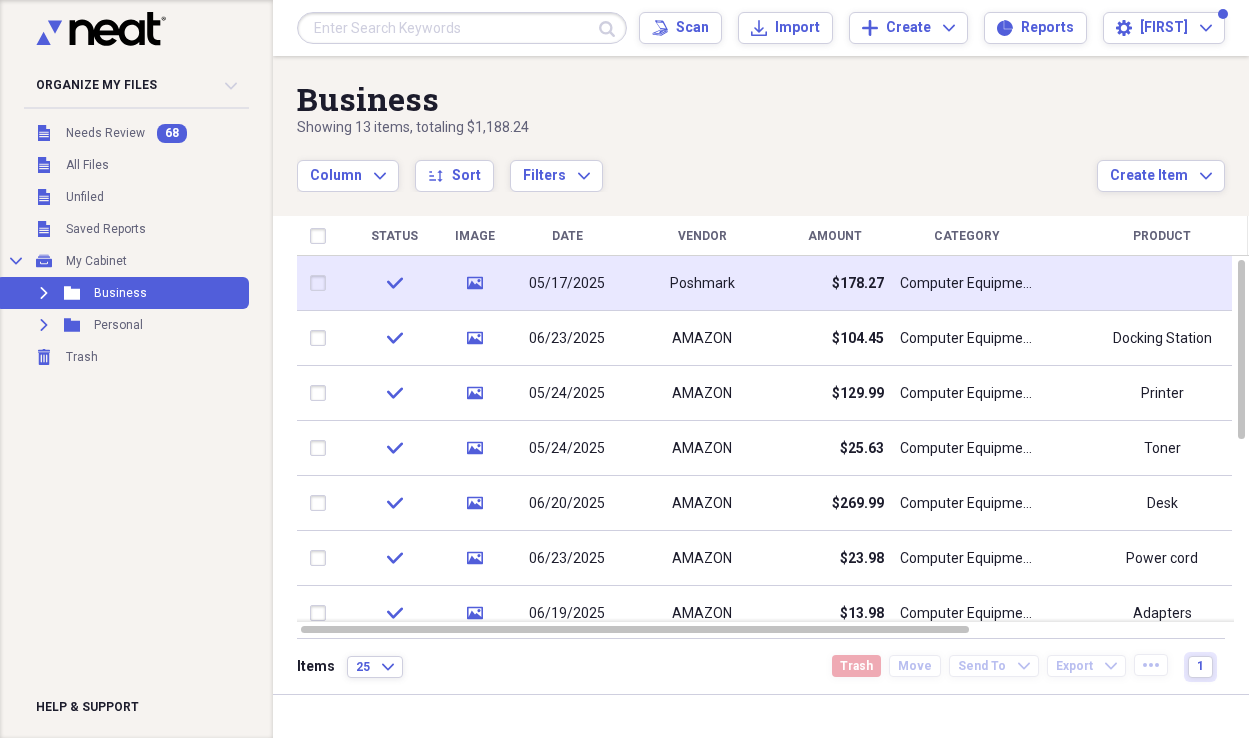 click on "Poshmark" at bounding box center [702, 283] 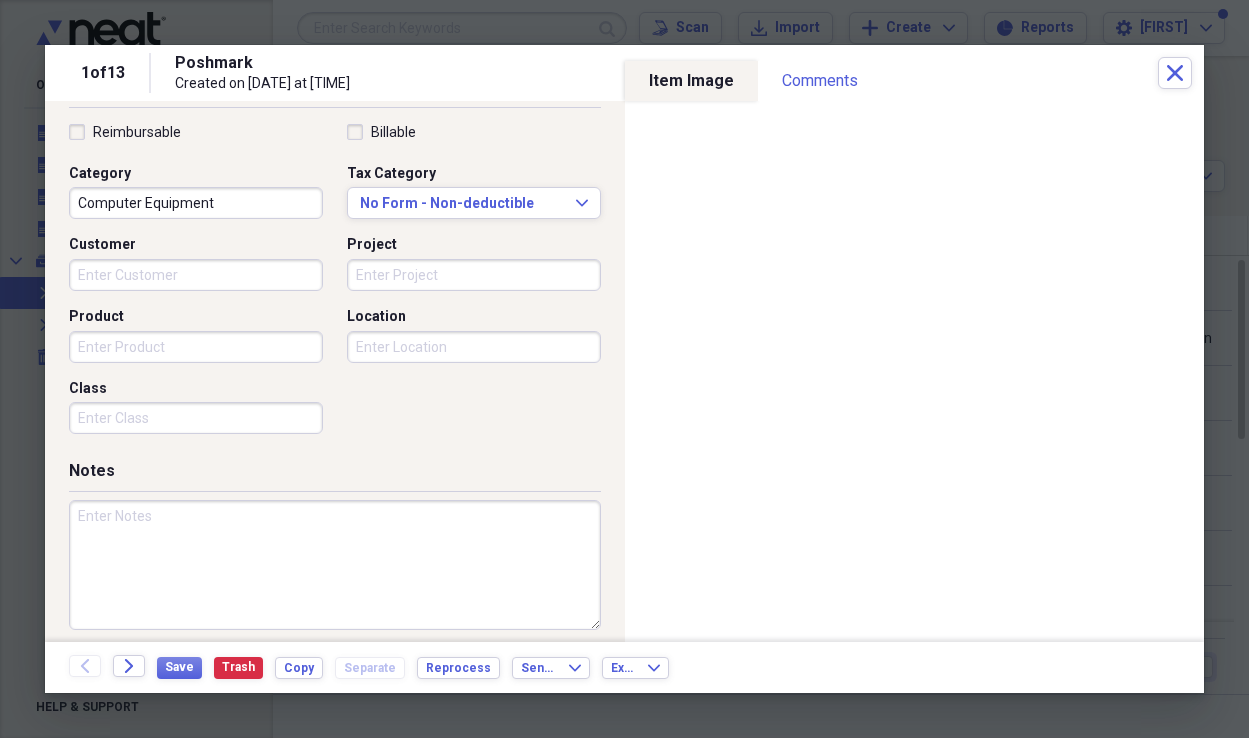 scroll, scrollTop: 473, scrollLeft: 0, axis: vertical 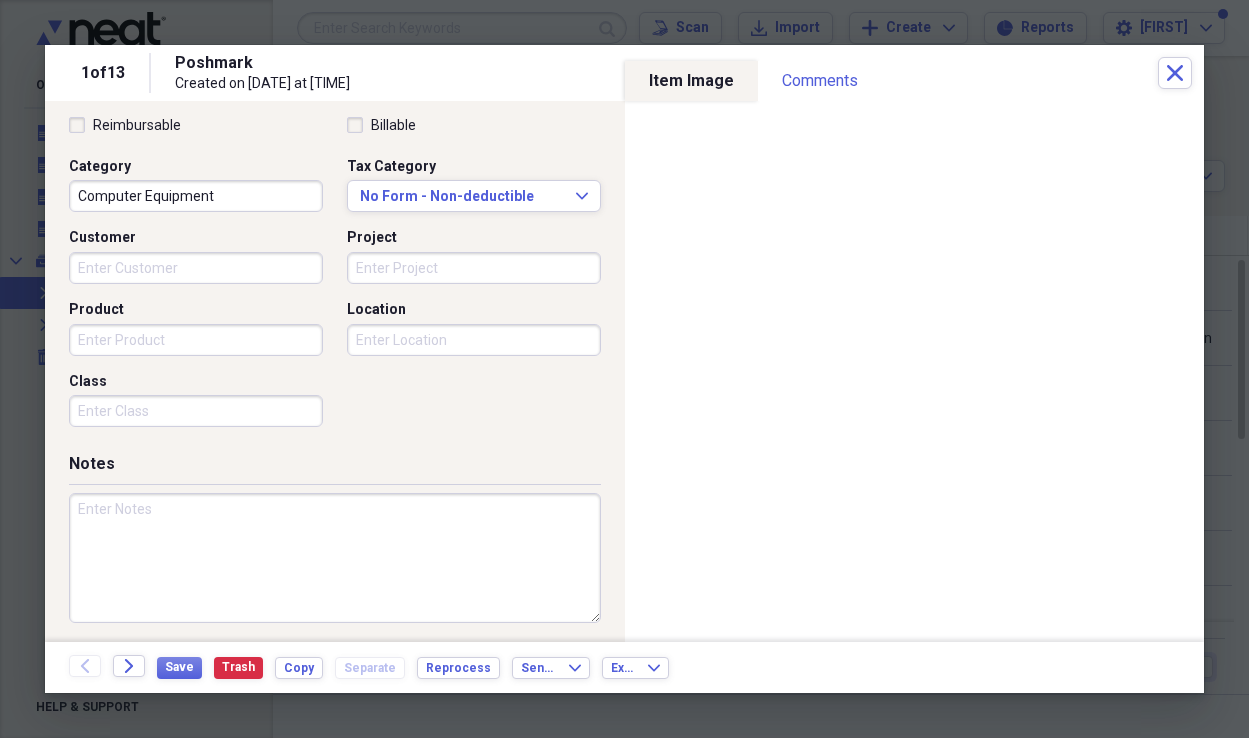 click on "Product" at bounding box center [196, 340] 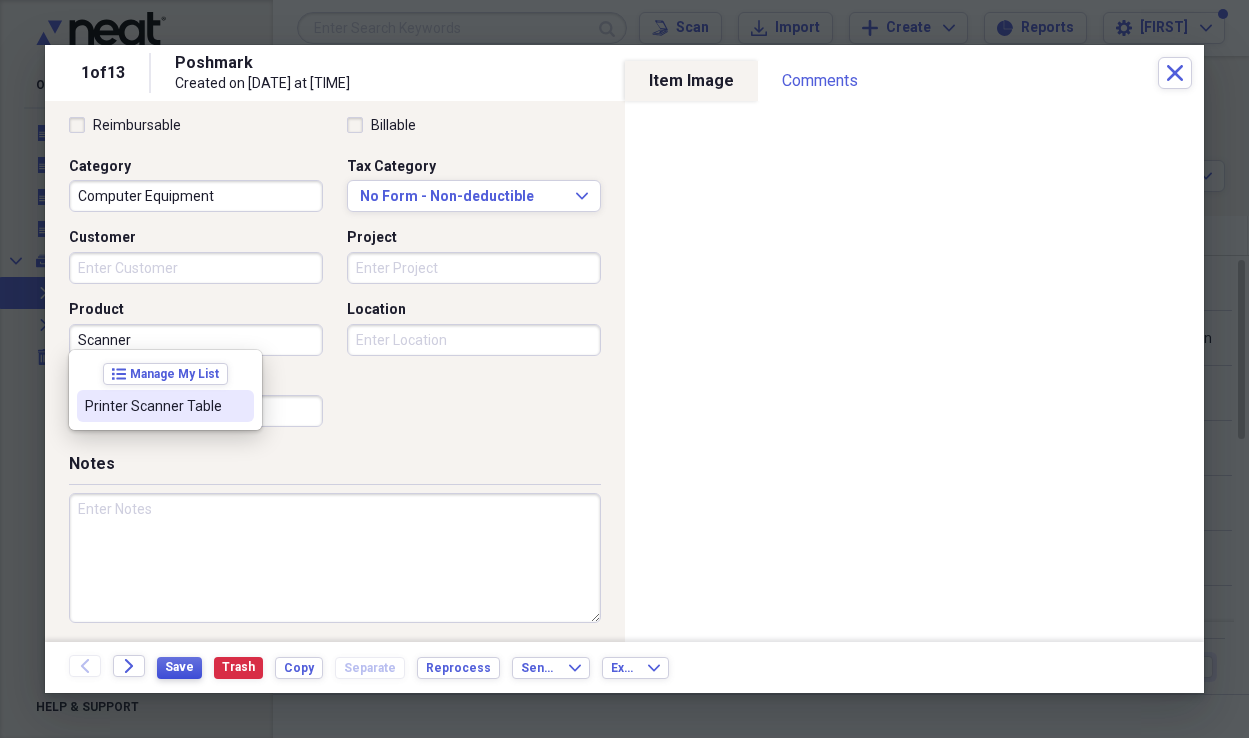 type on "Scanner" 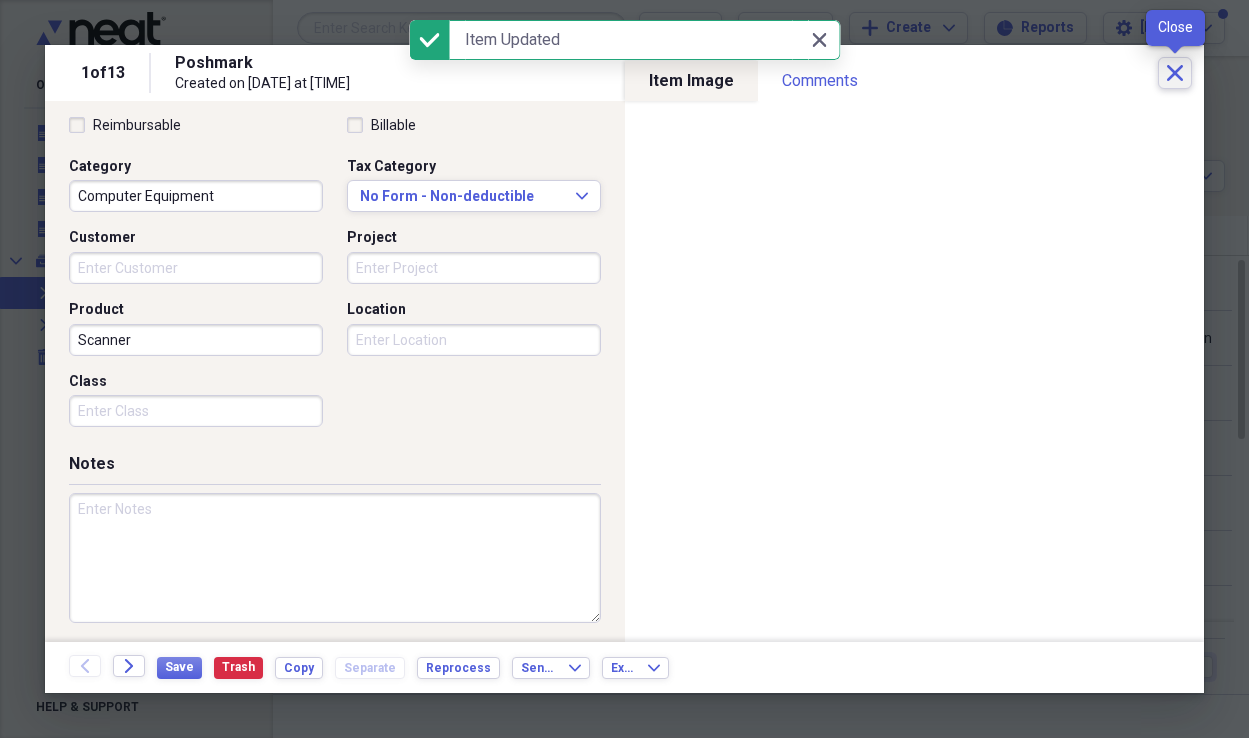 click on "Close" at bounding box center [1175, 73] 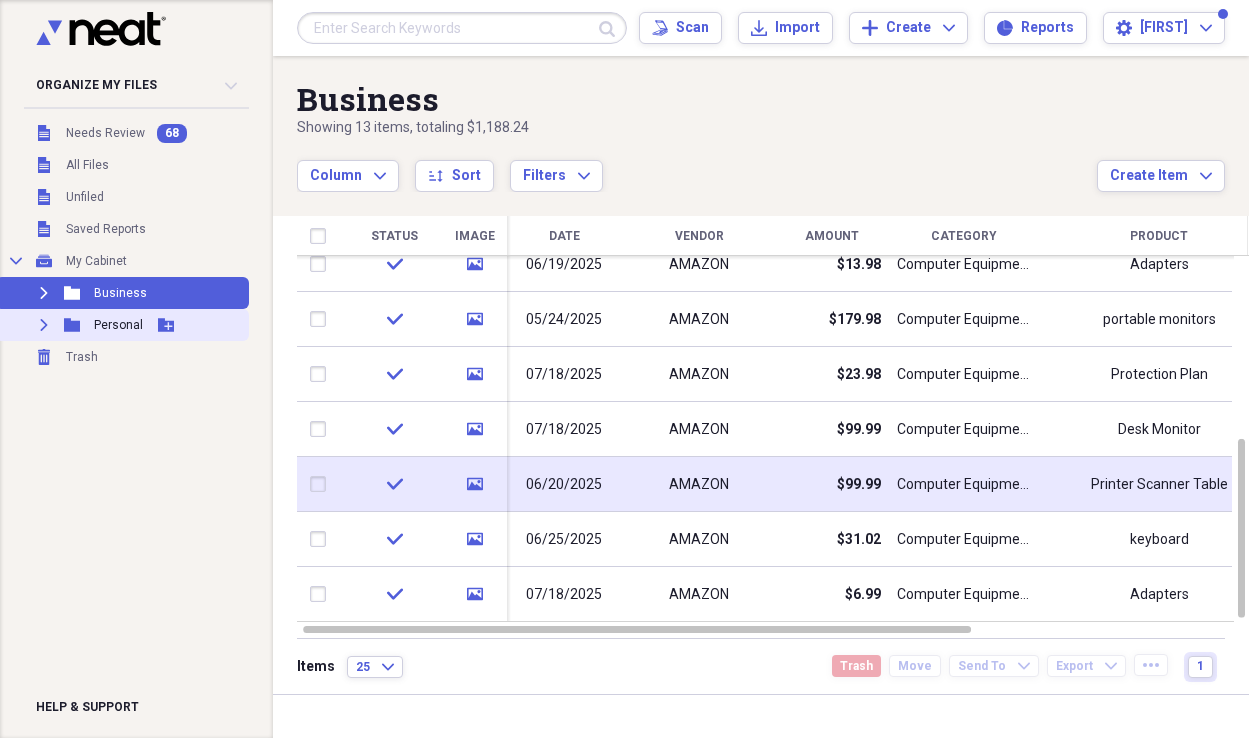 click on "Personal" at bounding box center [118, 325] 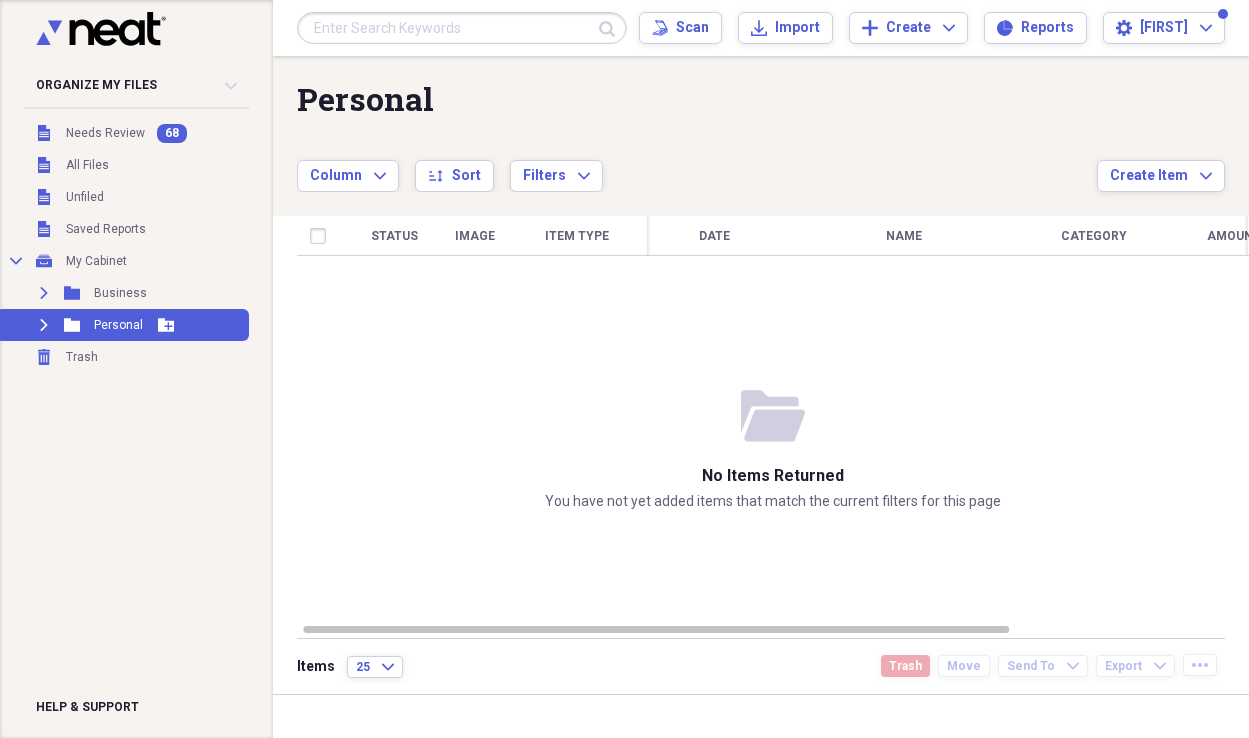 click on "Expand" 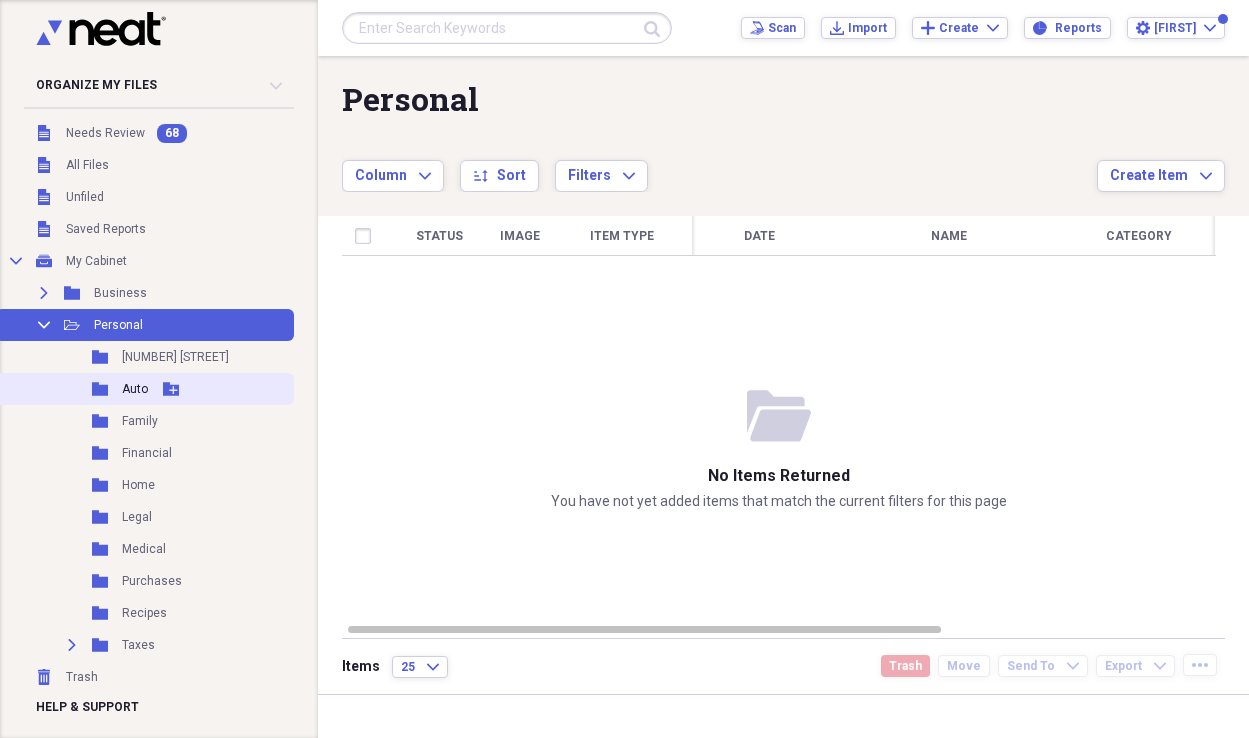 click on "Auto" at bounding box center (135, 389) 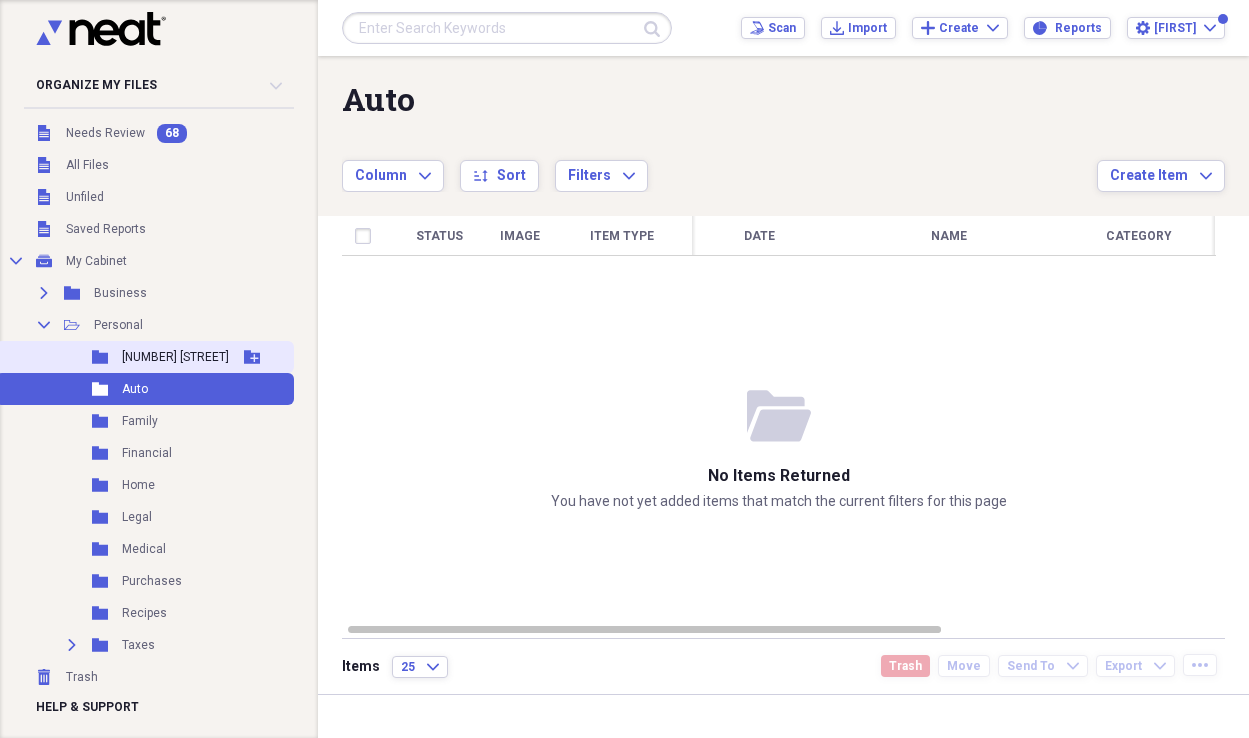 click on "[NUMBER] [STREET]" at bounding box center (175, 357) 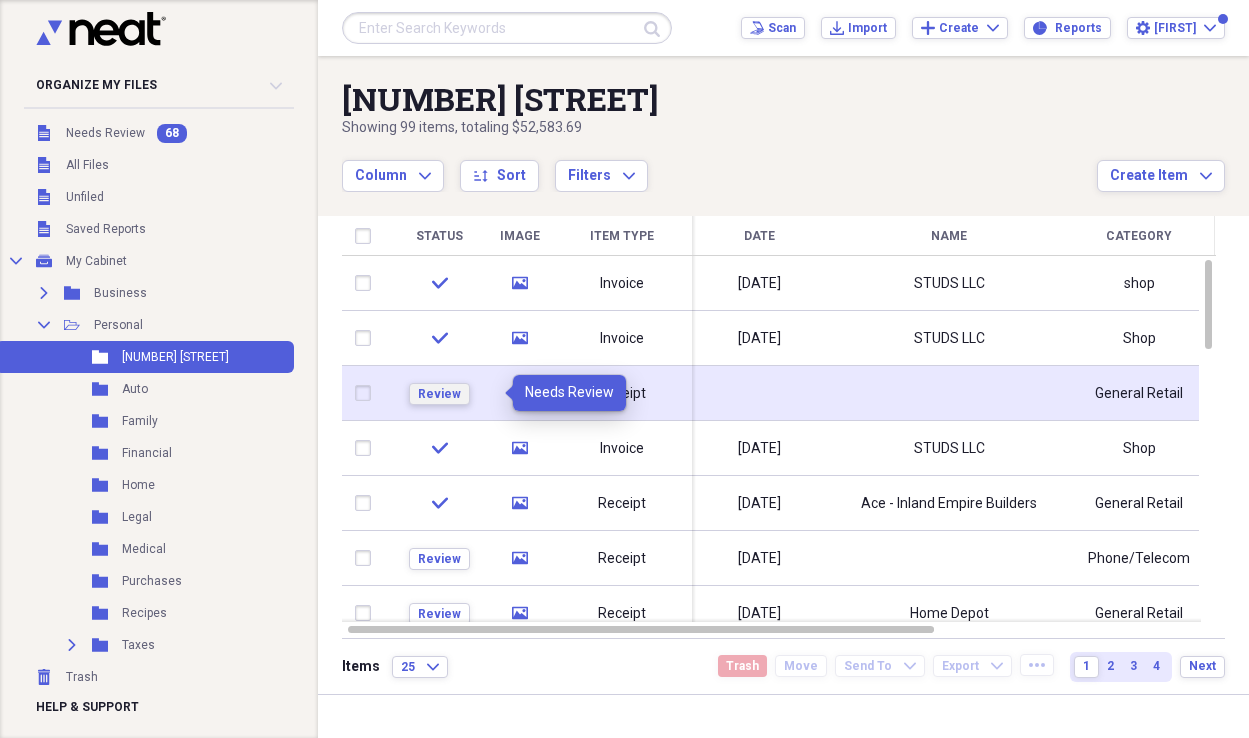 click on "Review" at bounding box center [439, 394] 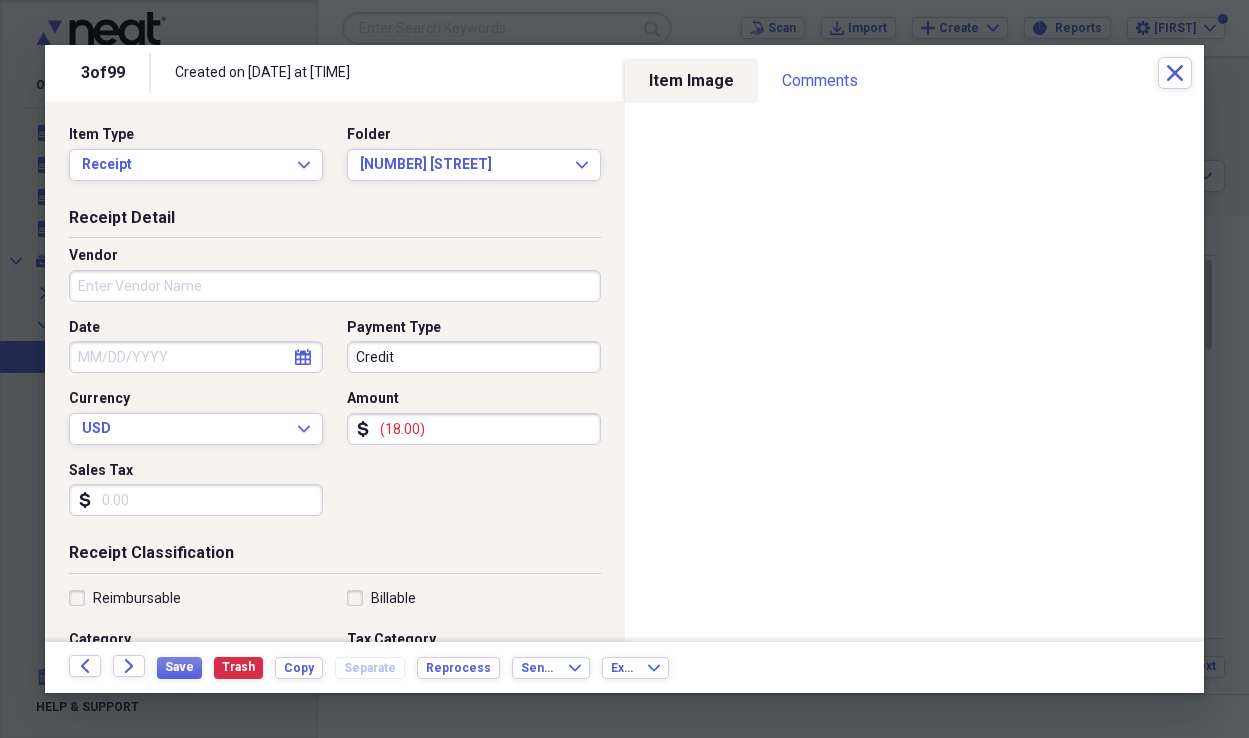 click on "Vendor" at bounding box center (335, 286) 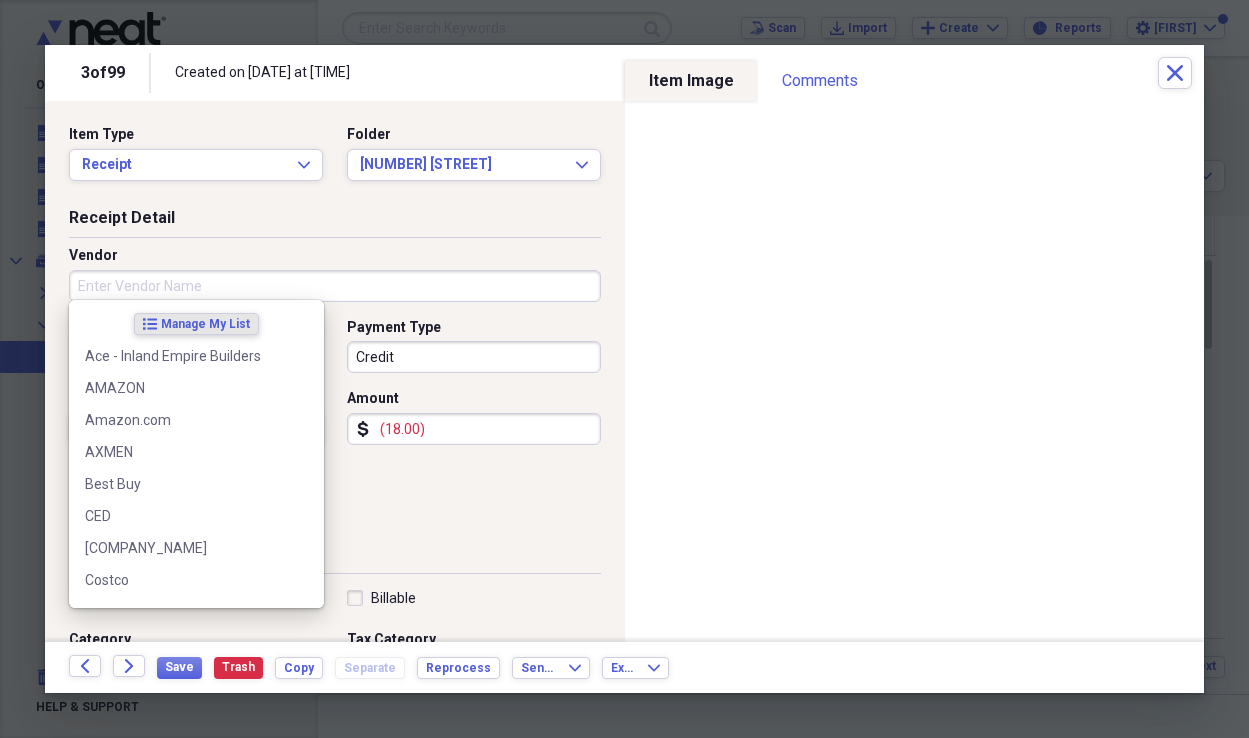 click on "Vendor" at bounding box center [335, 286] 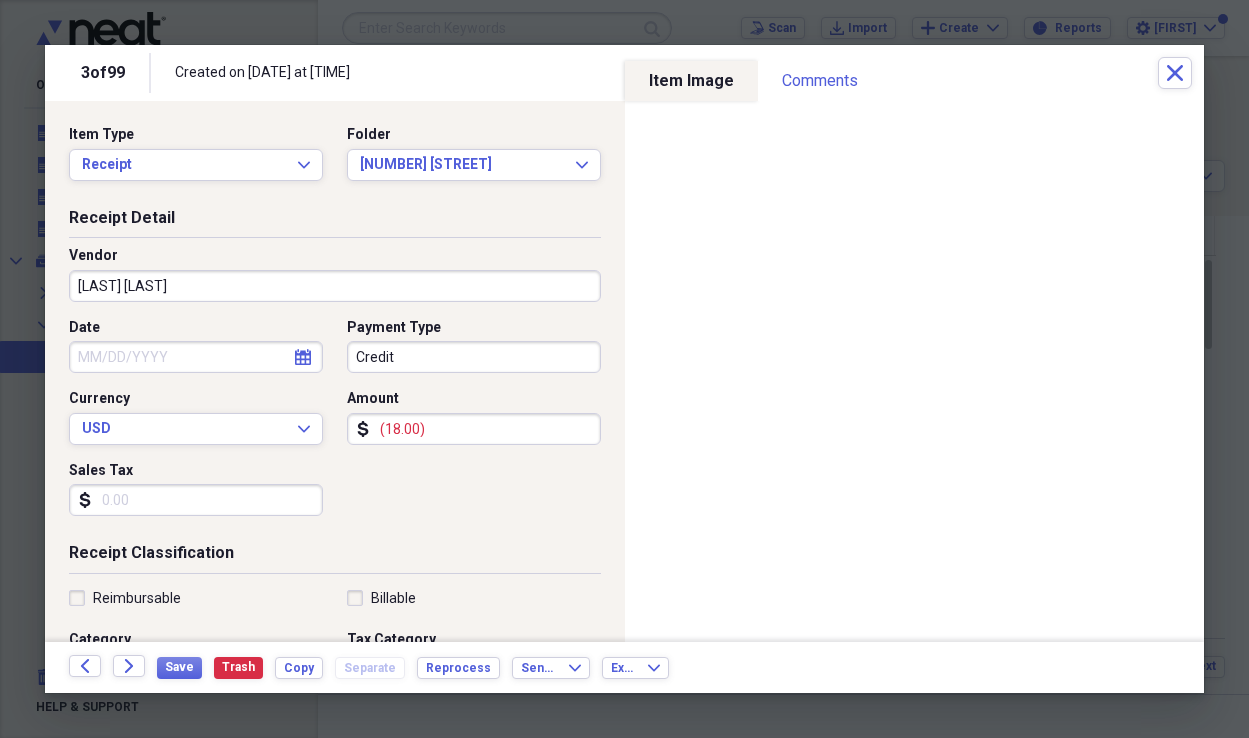 type on "[LAST] [LAST]" 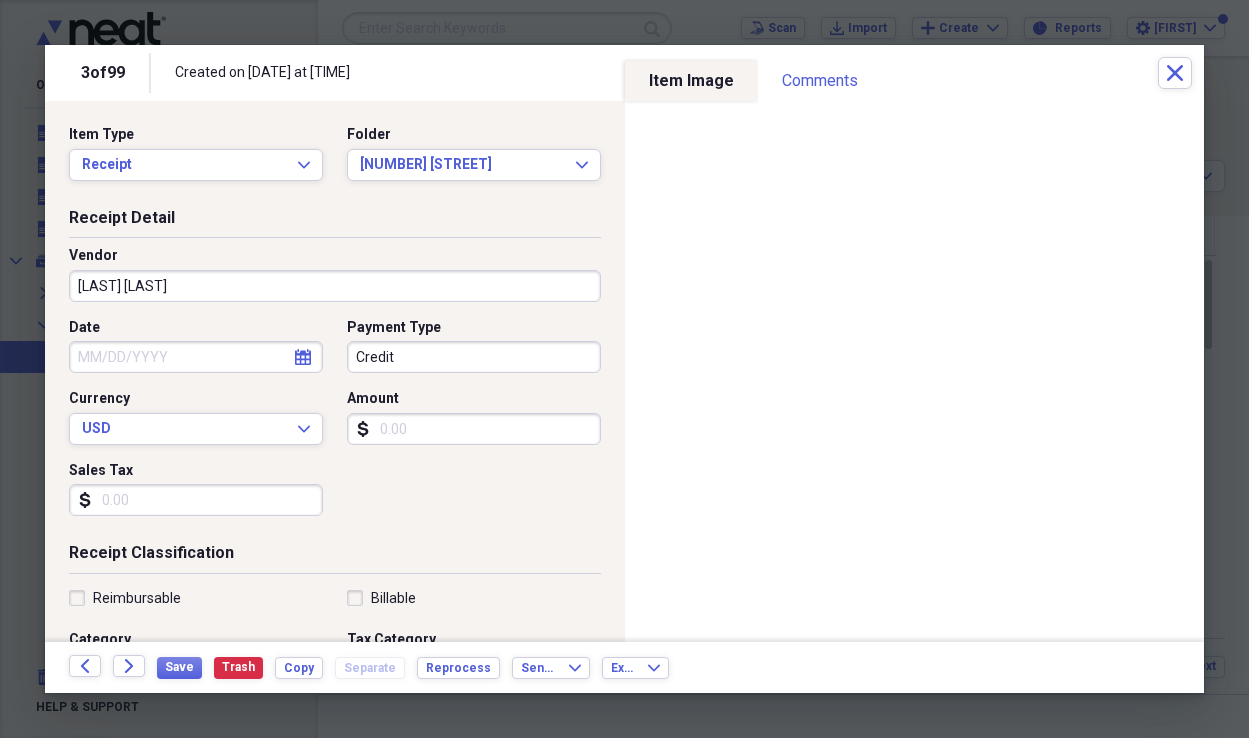 click on "Amount" at bounding box center [474, 429] 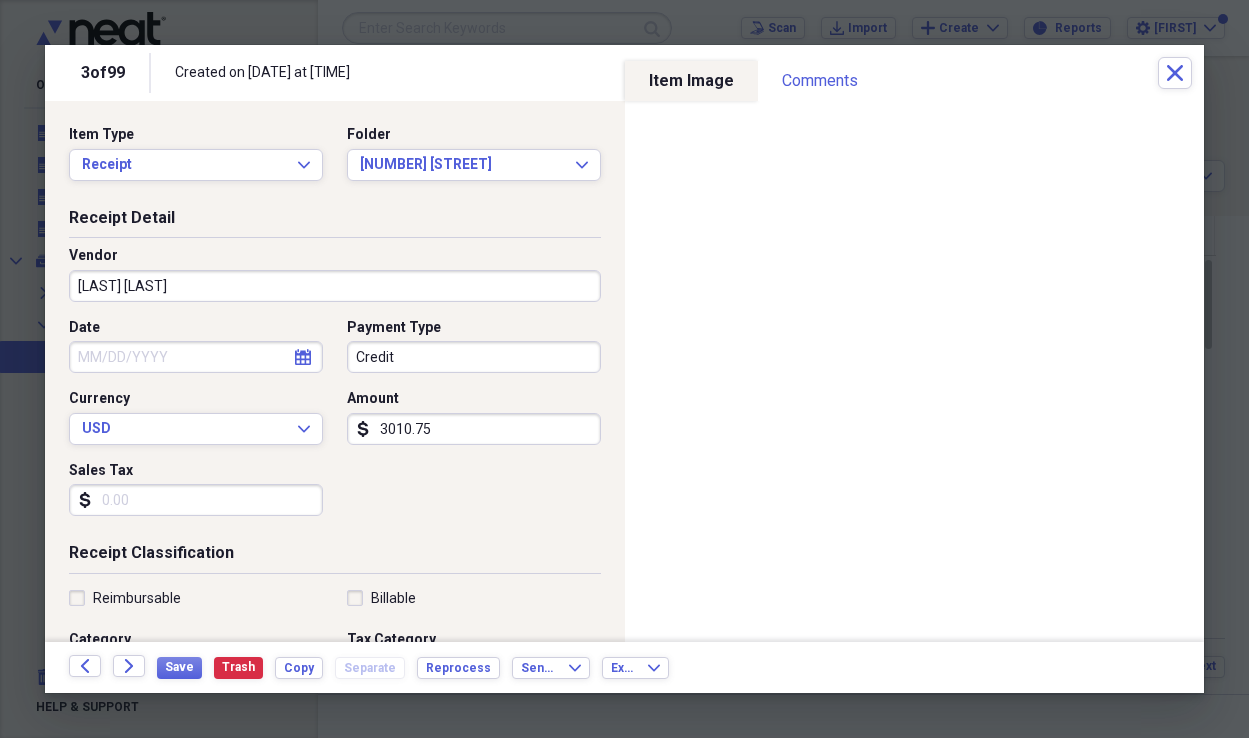 type on "3010.75" 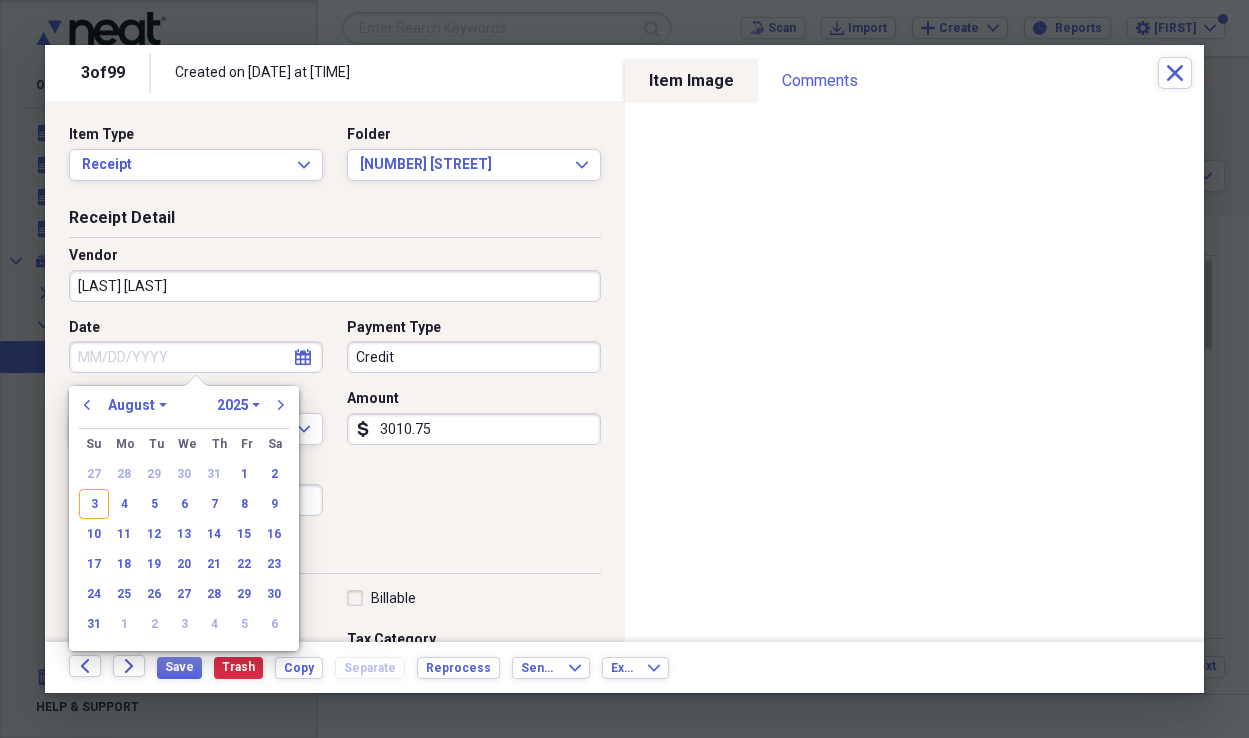 click on "Date" at bounding box center [196, 357] 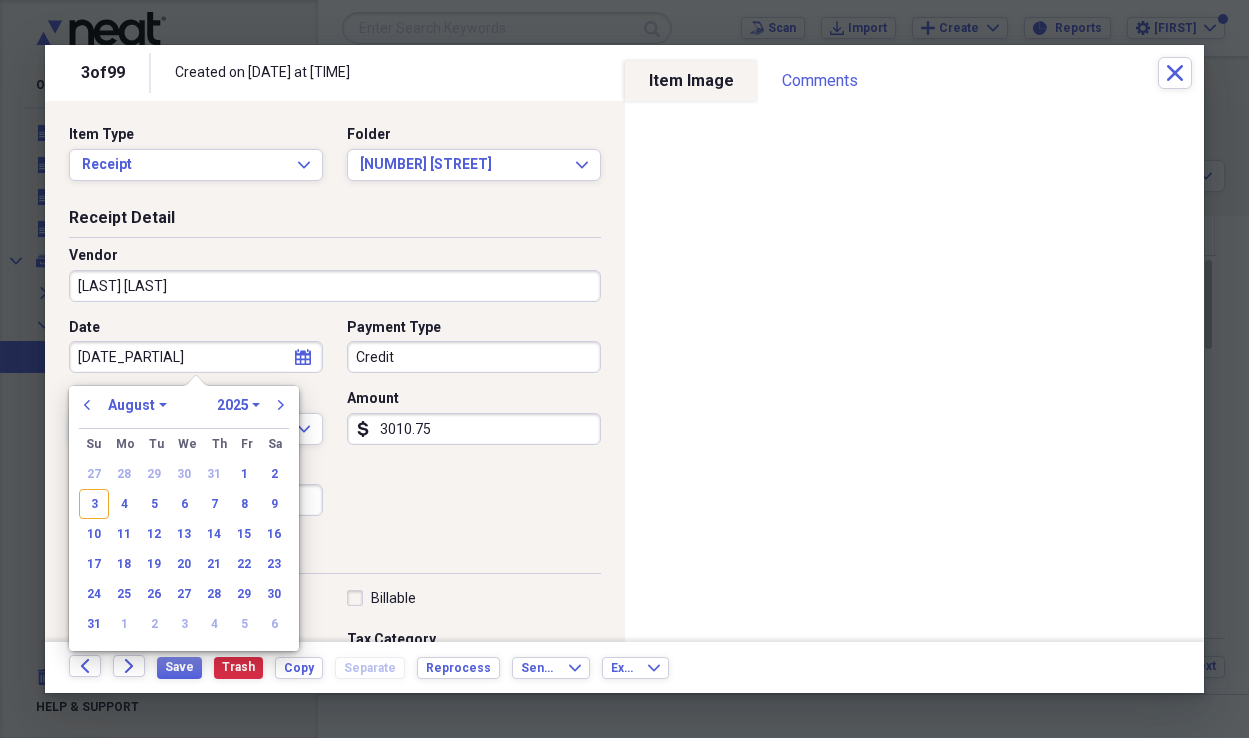 type on "03/17/20" 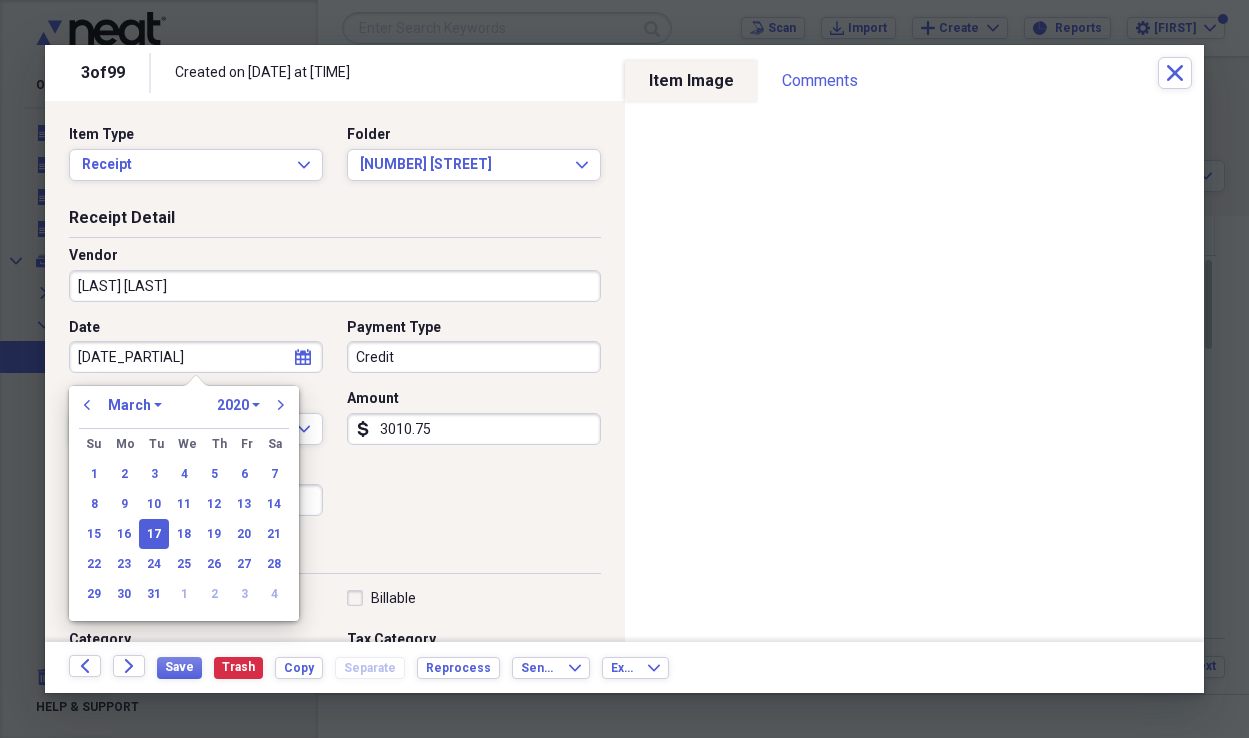 type on "[DATE]" 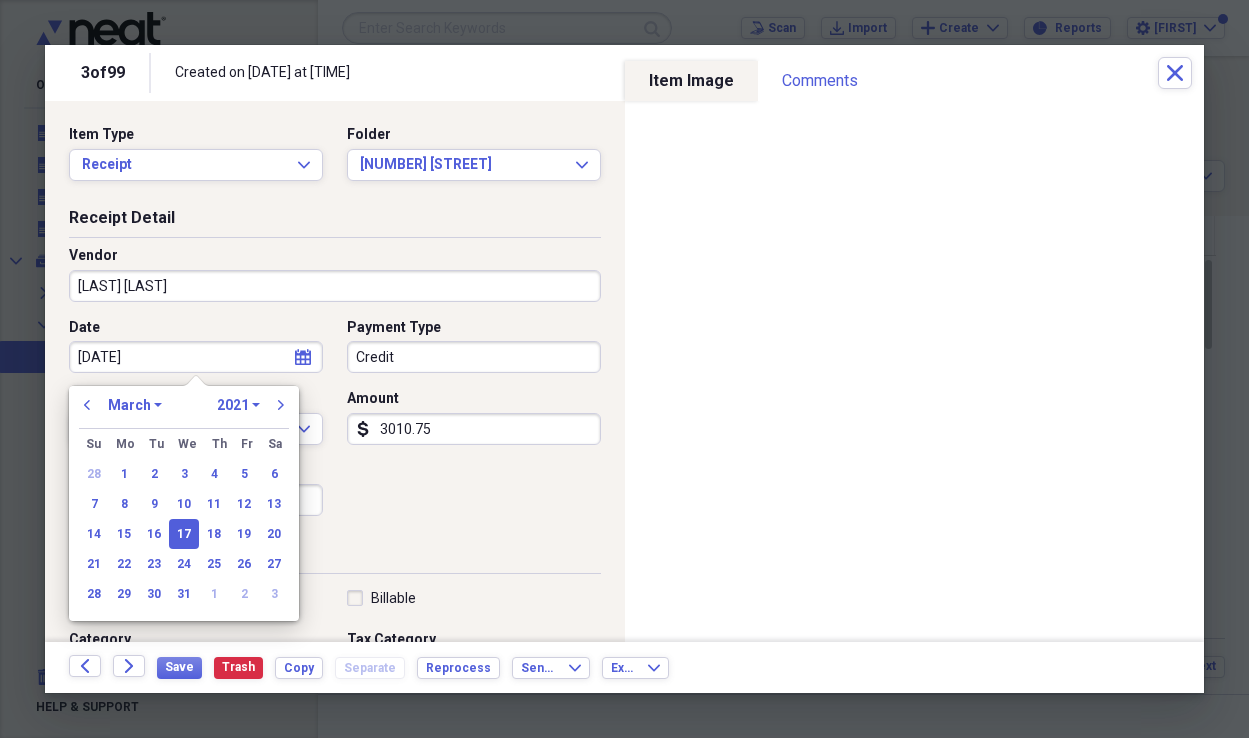 type on "[DATE]" 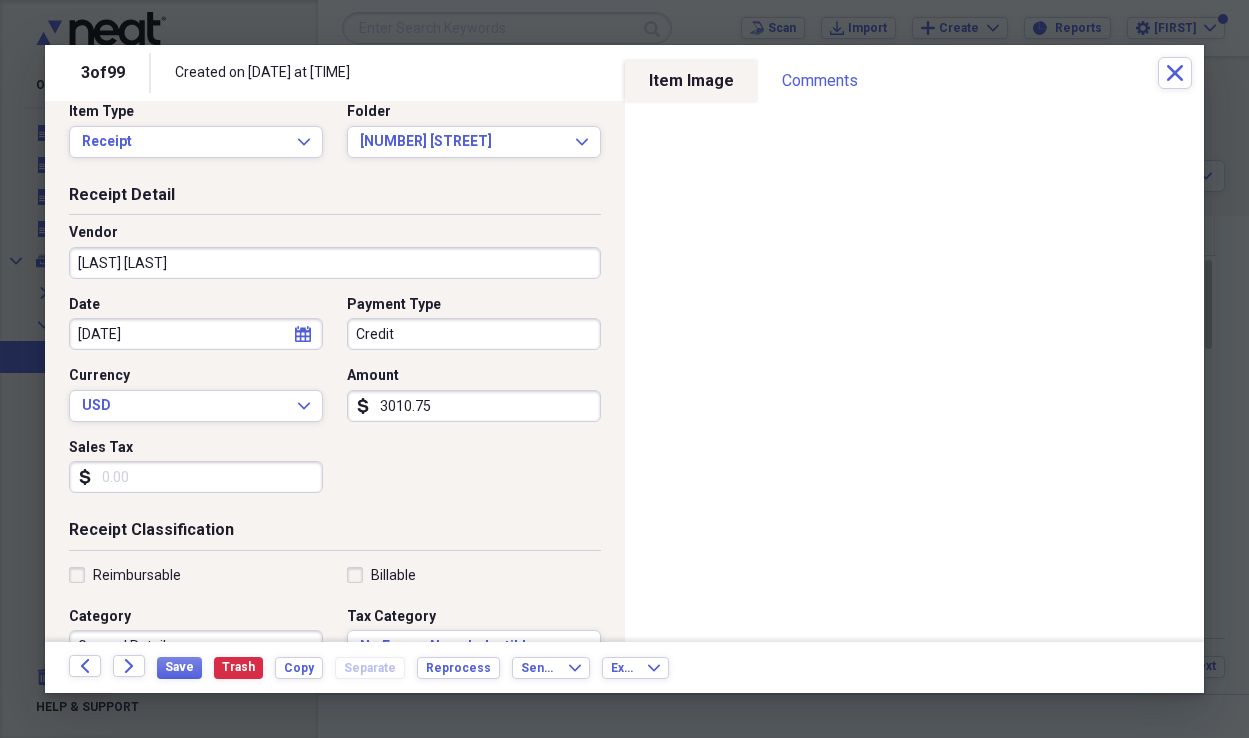 scroll, scrollTop: 8, scrollLeft: 0, axis: vertical 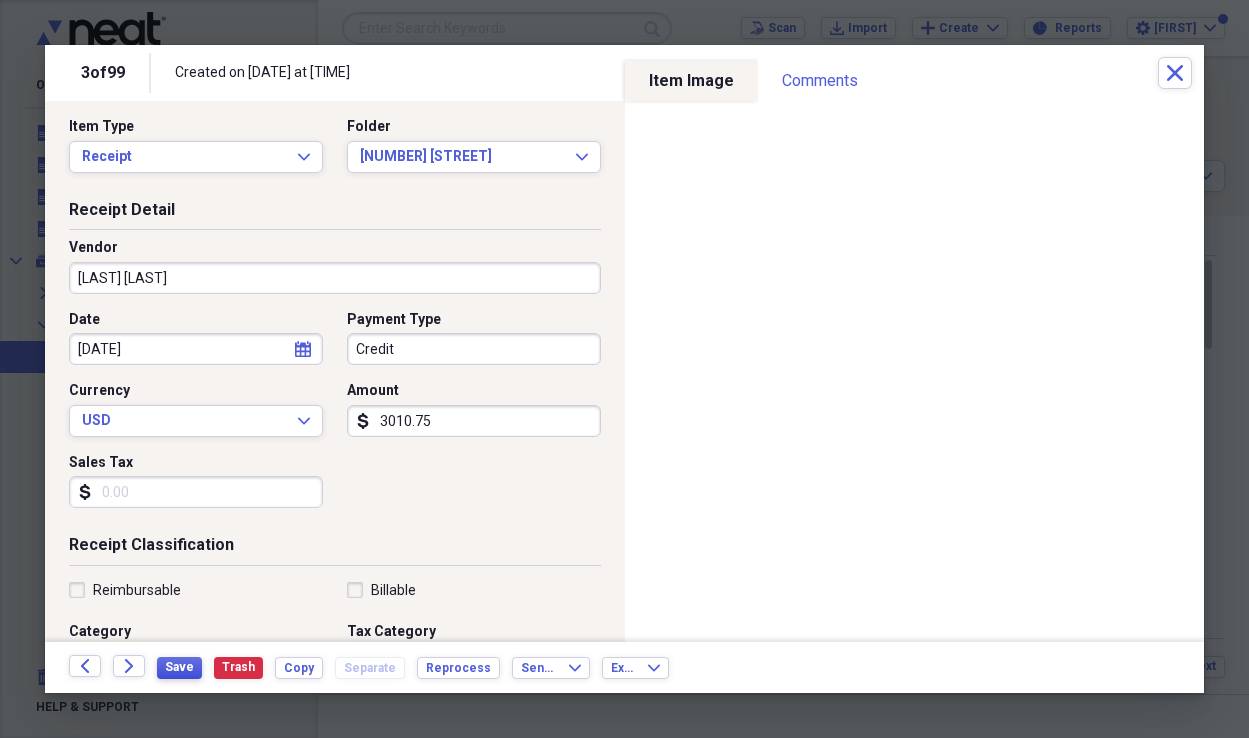 click on "Save" at bounding box center (179, 667) 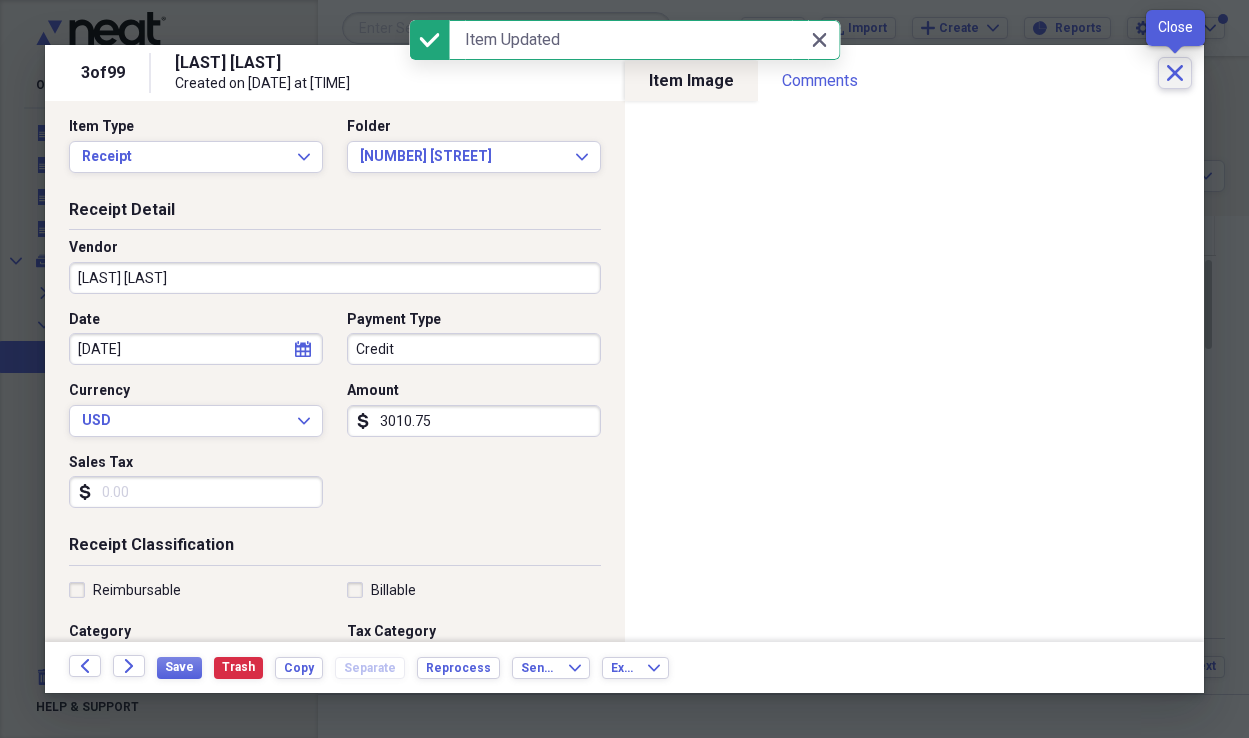 click on "Close" 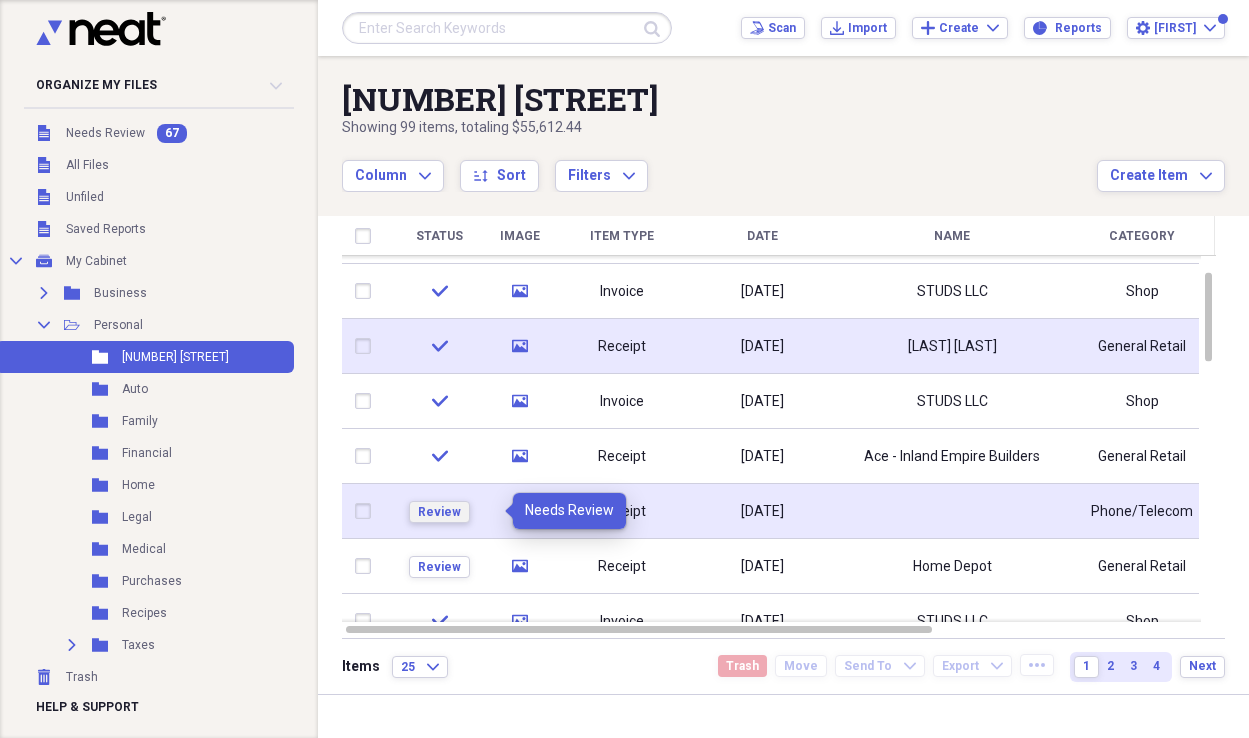 click on "Review" at bounding box center (439, 512) 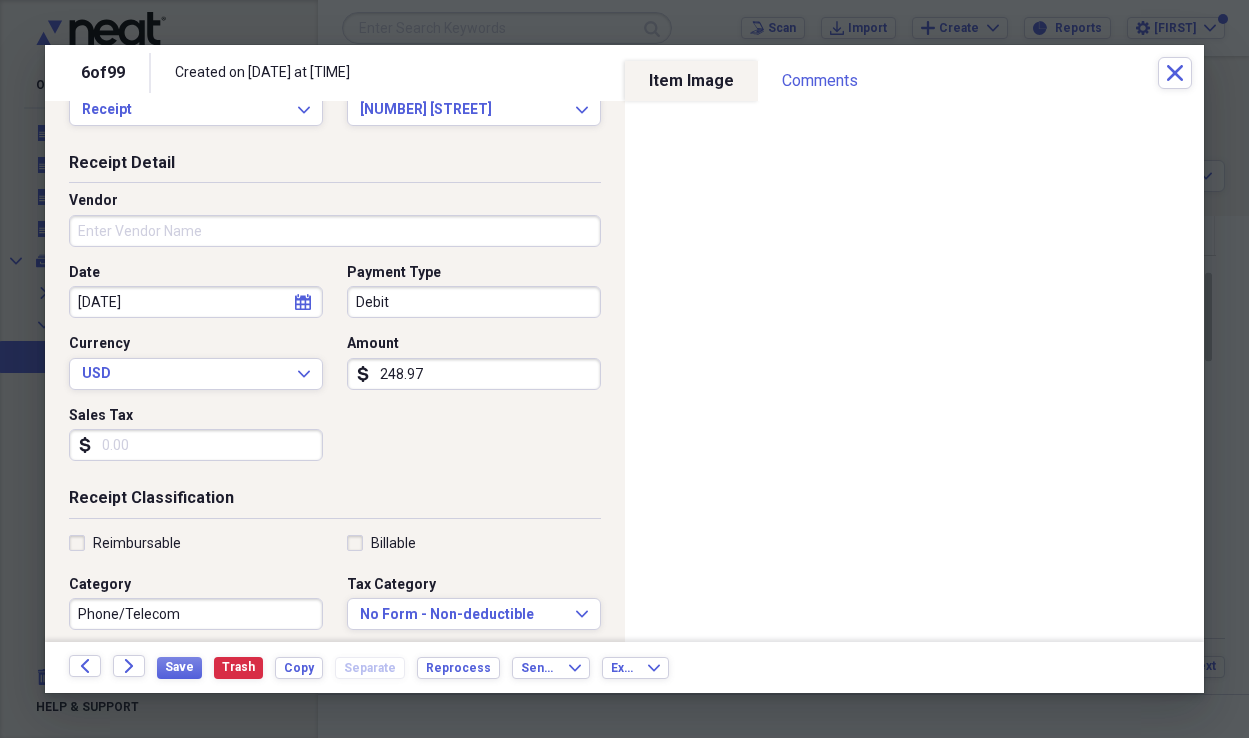 scroll, scrollTop: 0, scrollLeft: 0, axis: both 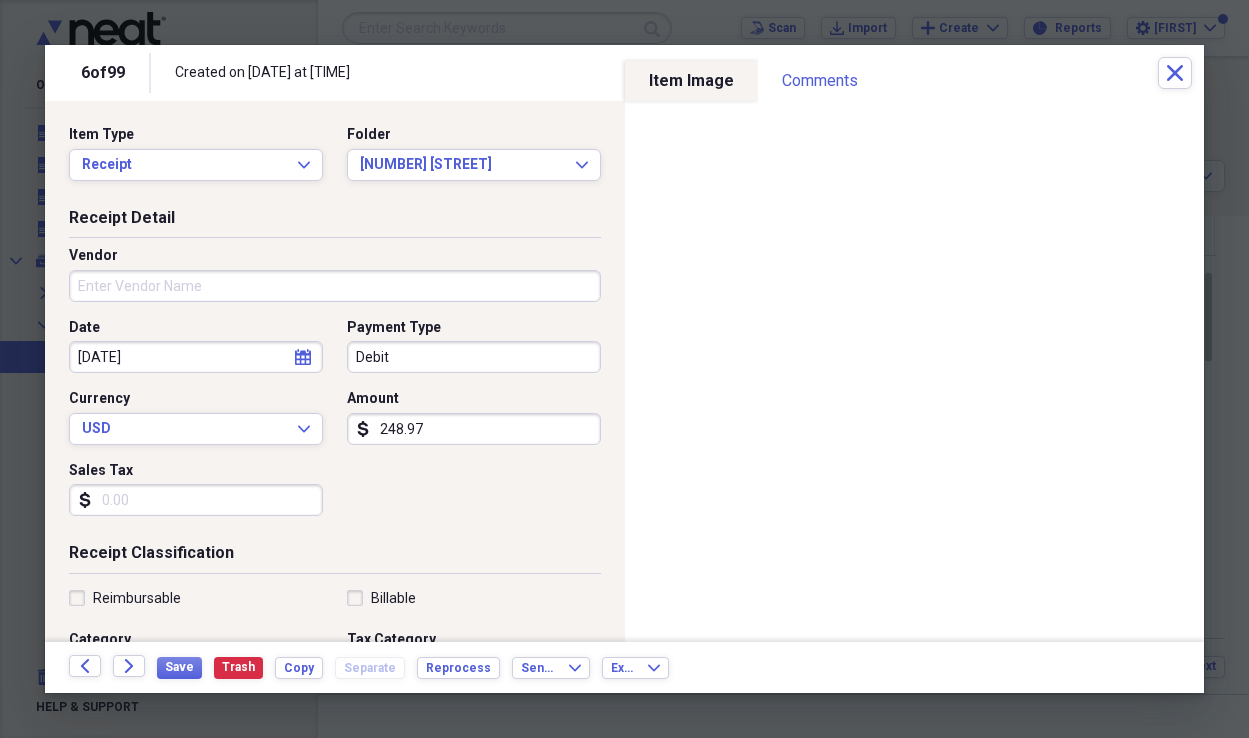 click on "Vendor" at bounding box center [335, 286] 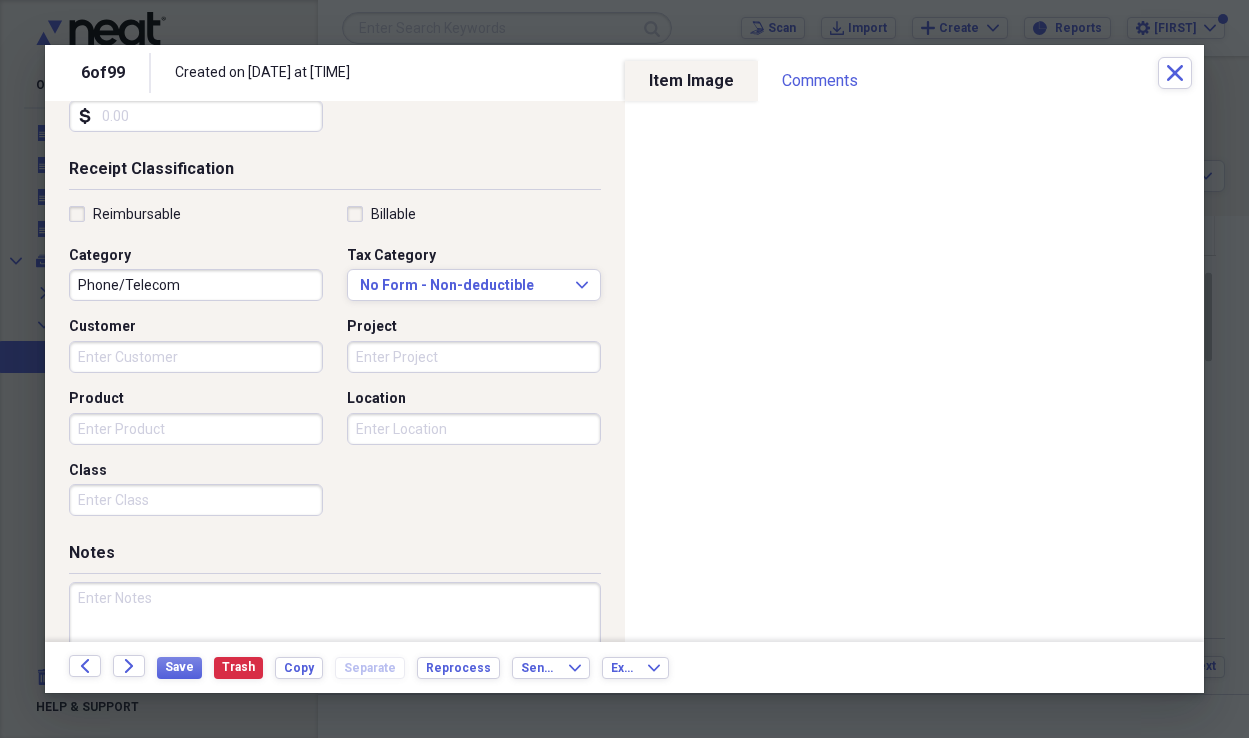 scroll, scrollTop: 386, scrollLeft: 0, axis: vertical 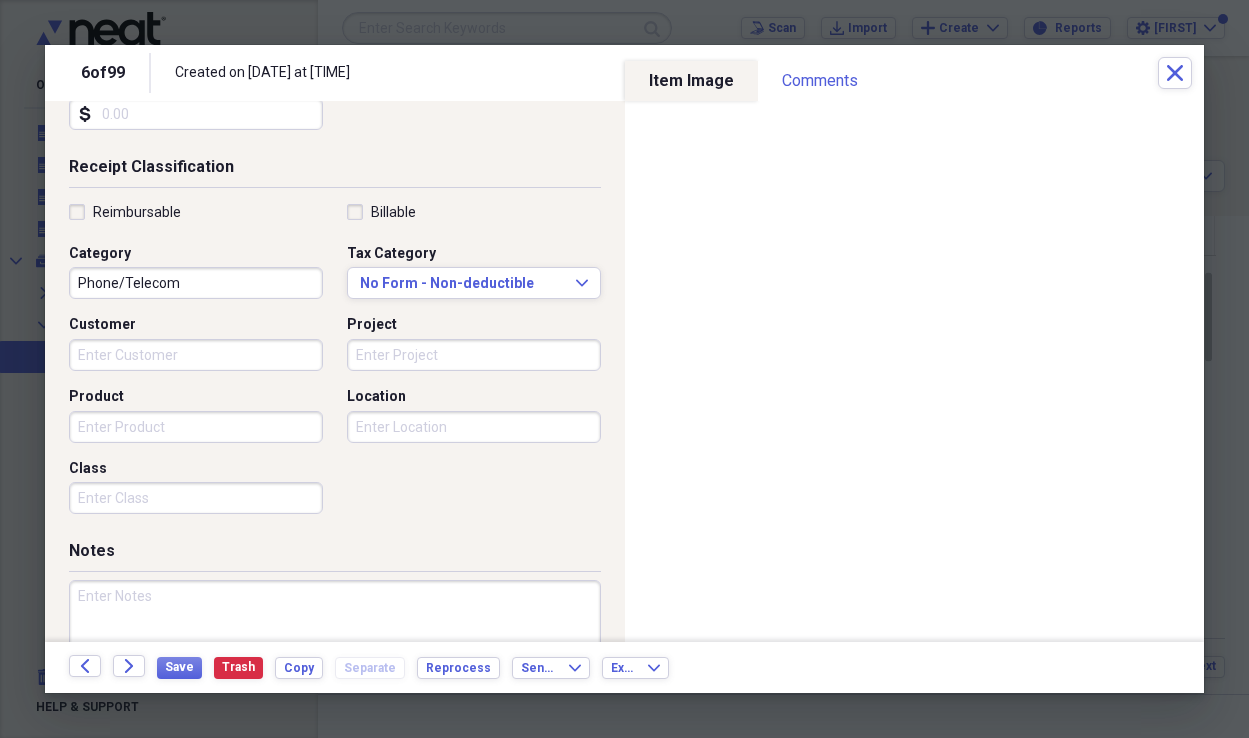 type on "Harbor Freight Tools" 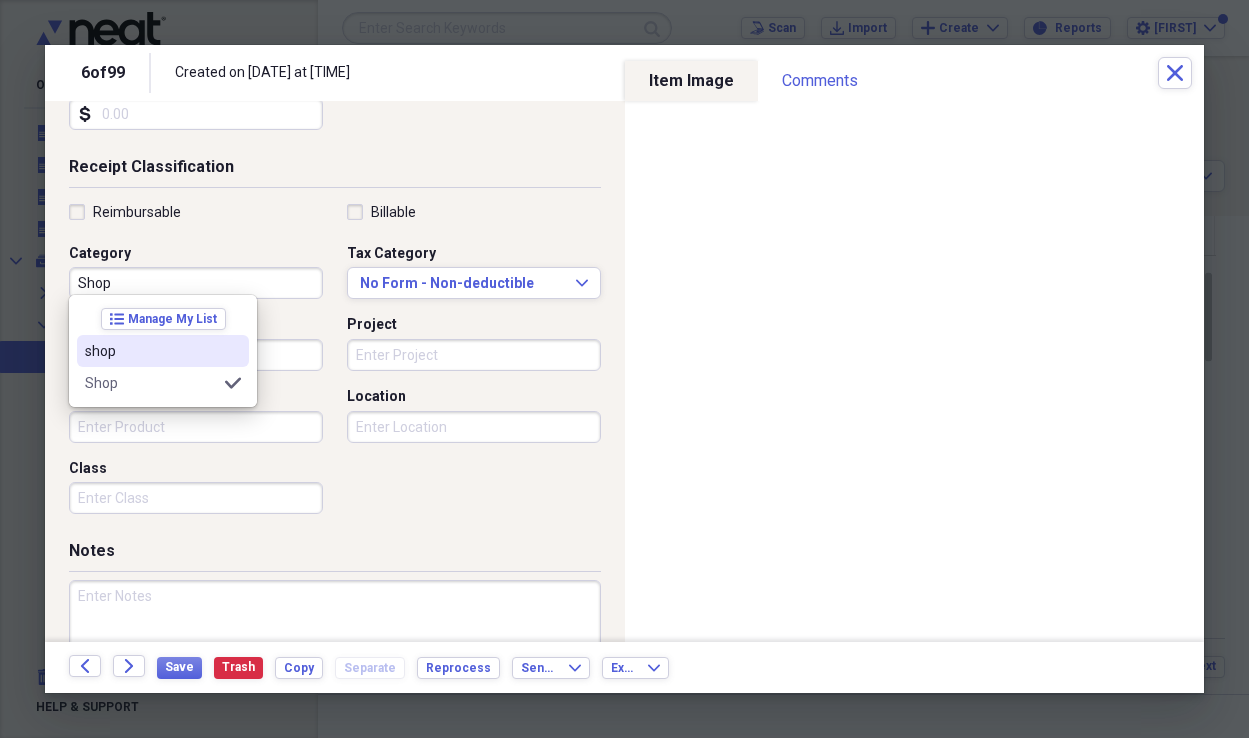 type on "Shop" 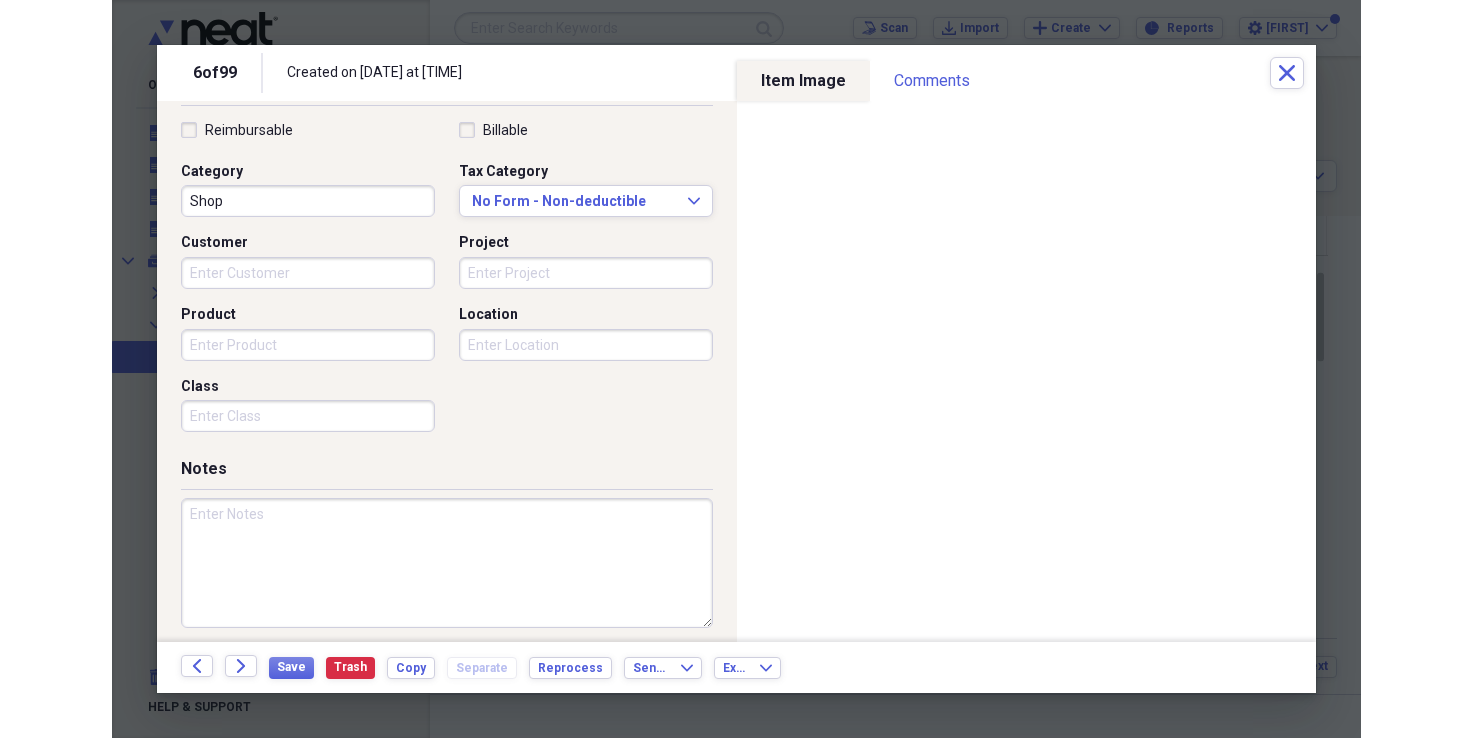 scroll, scrollTop: 473, scrollLeft: 0, axis: vertical 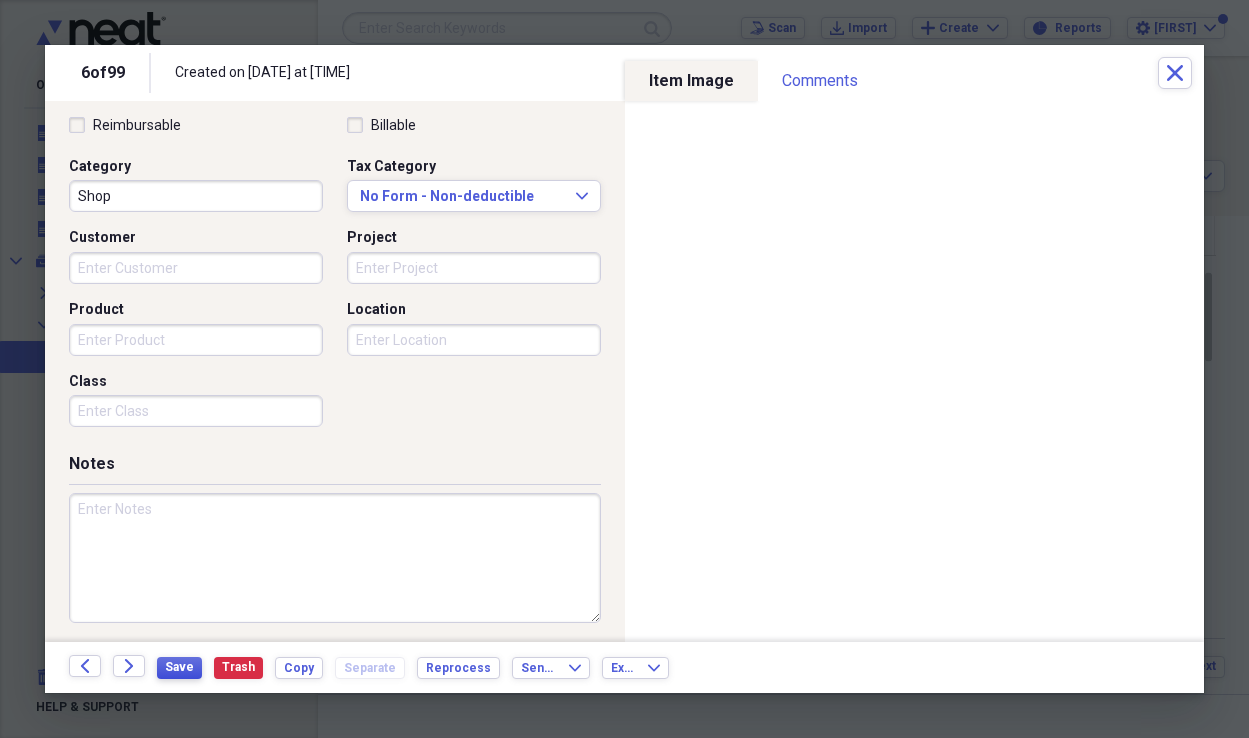 click on "Save" at bounding box center [179, 667] 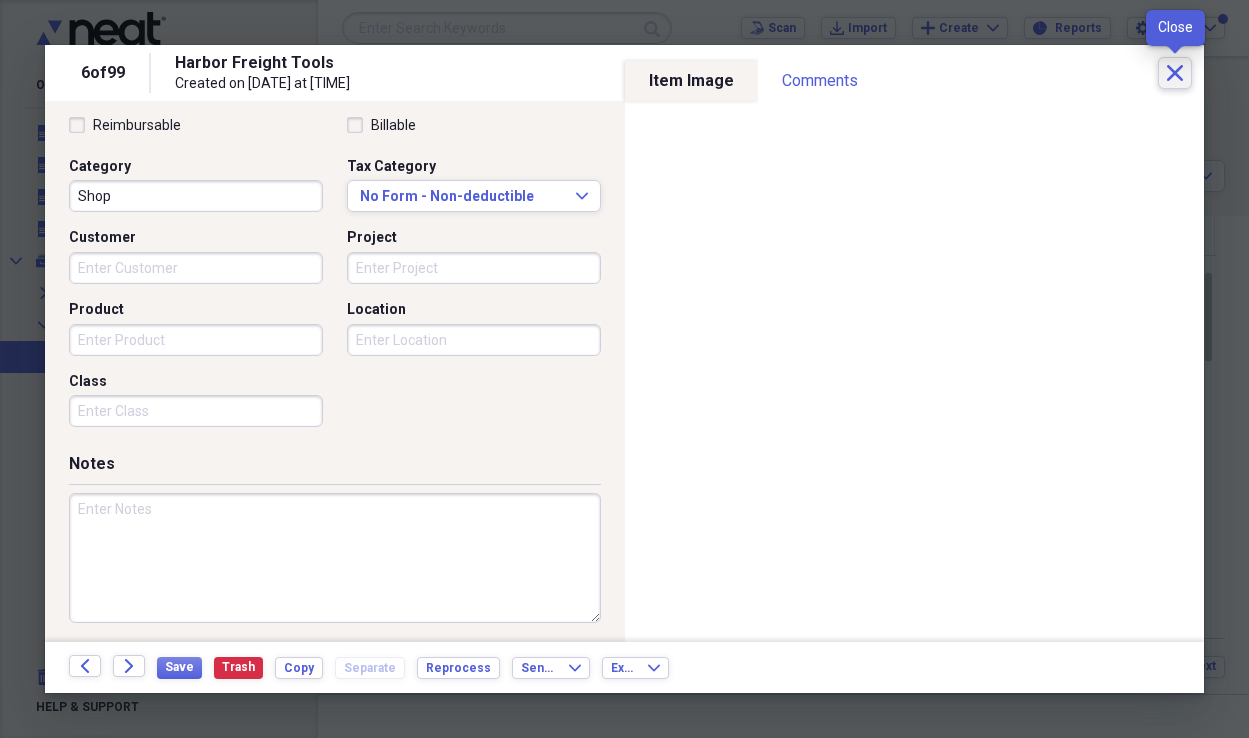 click 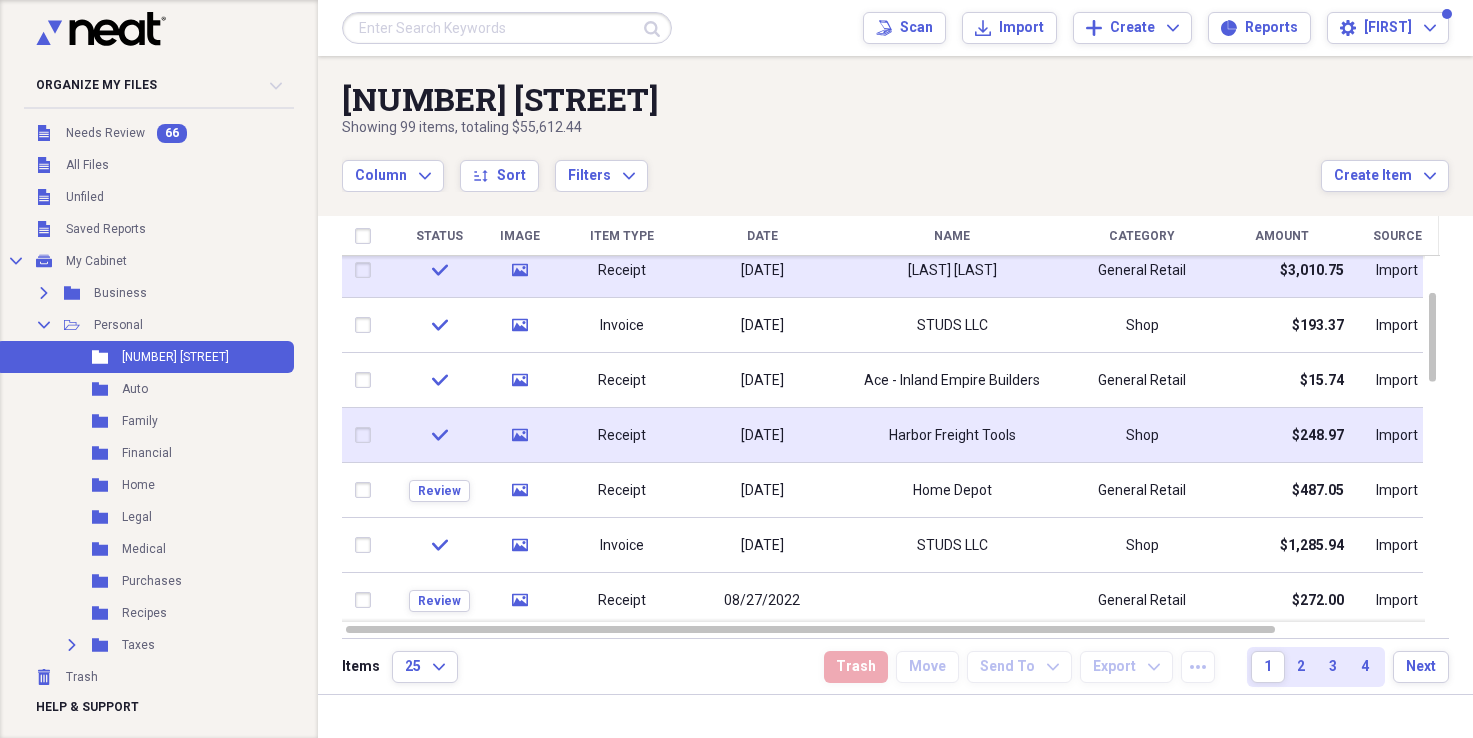 click on "Amount" at bounding box center [1282, 236] 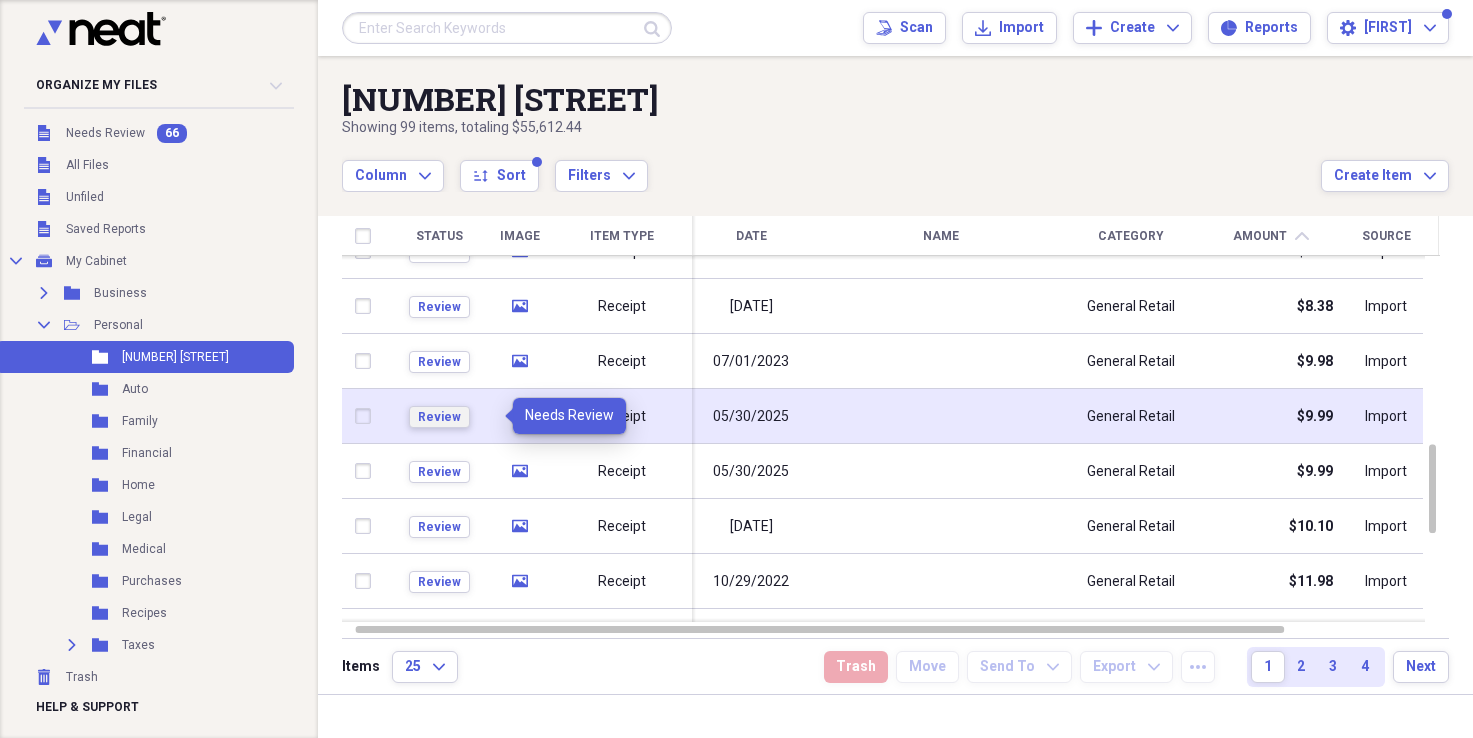 click on "Review" at bounding box center (439, 417) 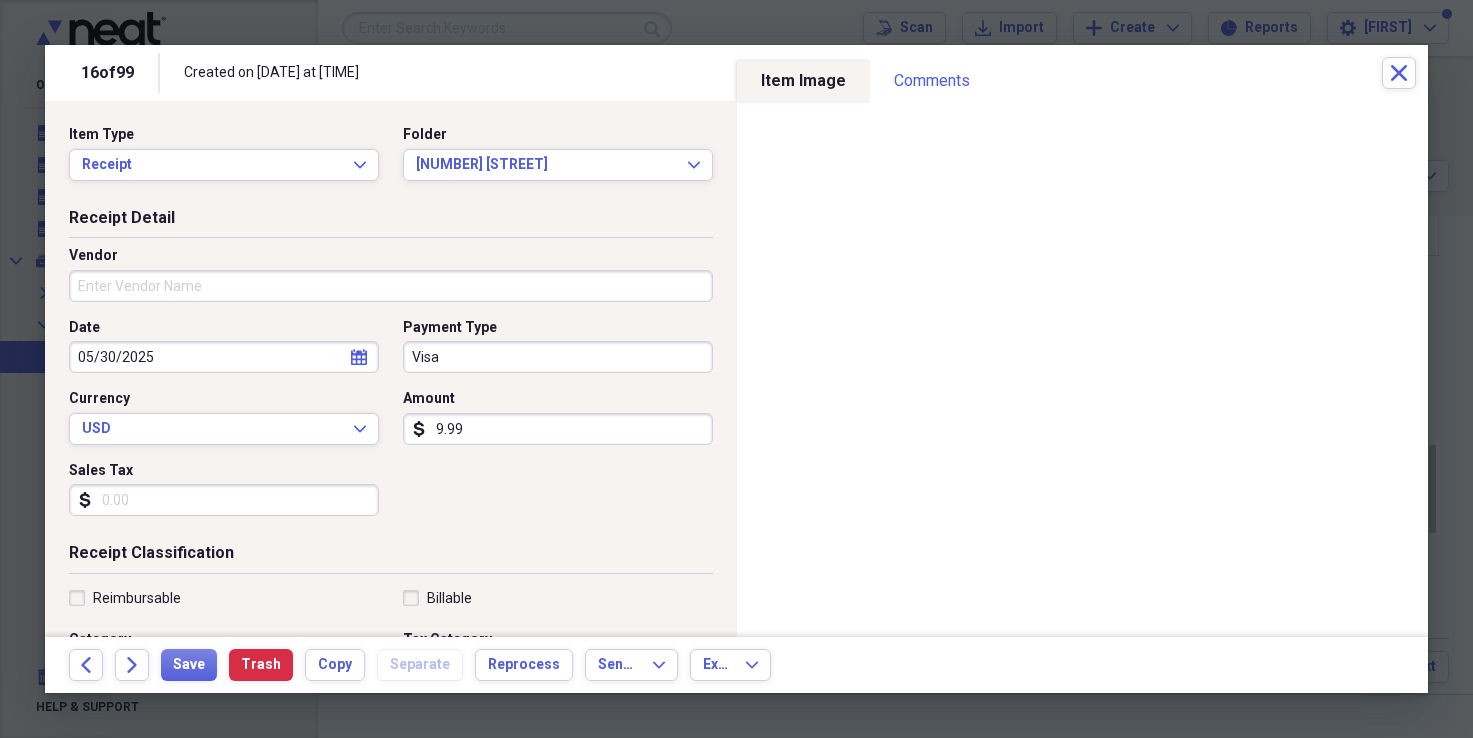 click on "Vendor" at bounding box center [391, 286] 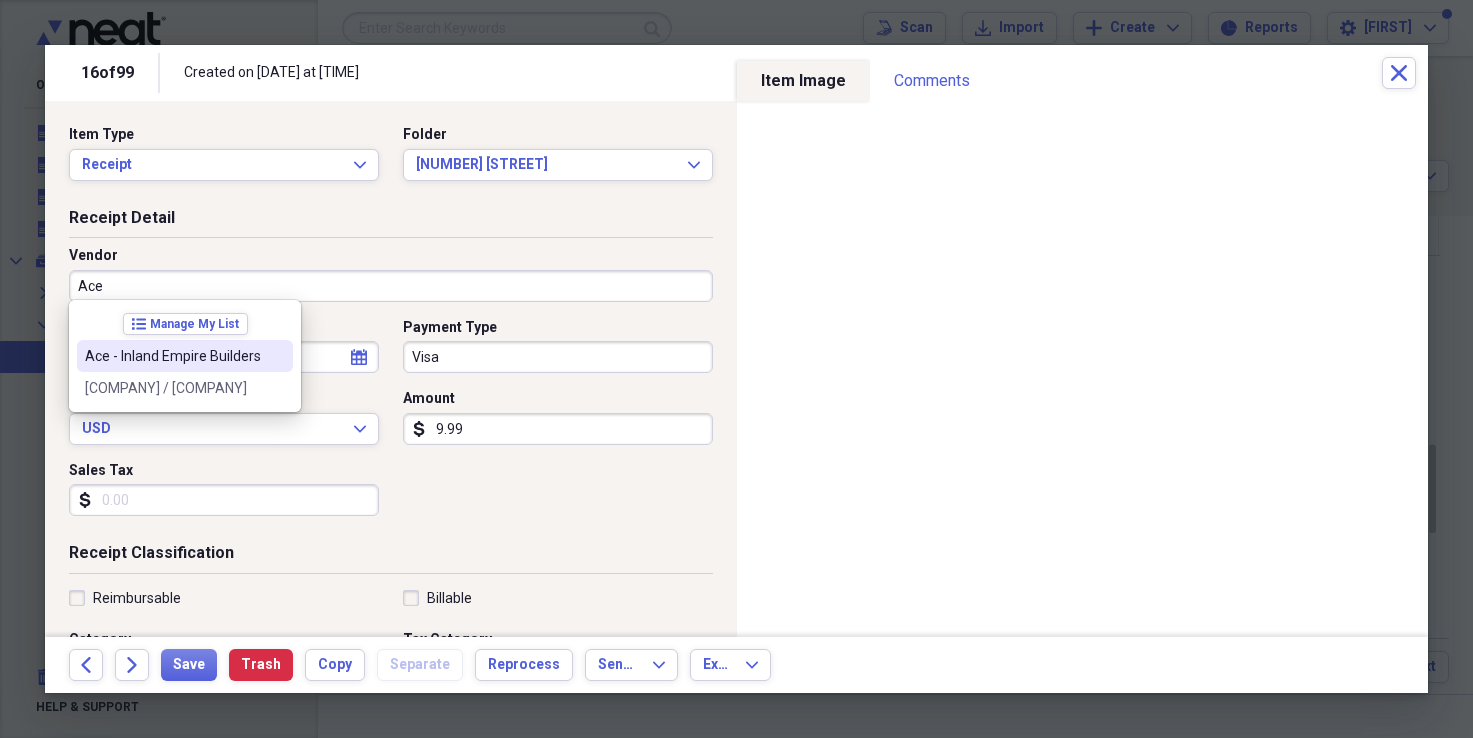 click on "Ace - Inland Empire Builders" at bounding box center (185, 356) 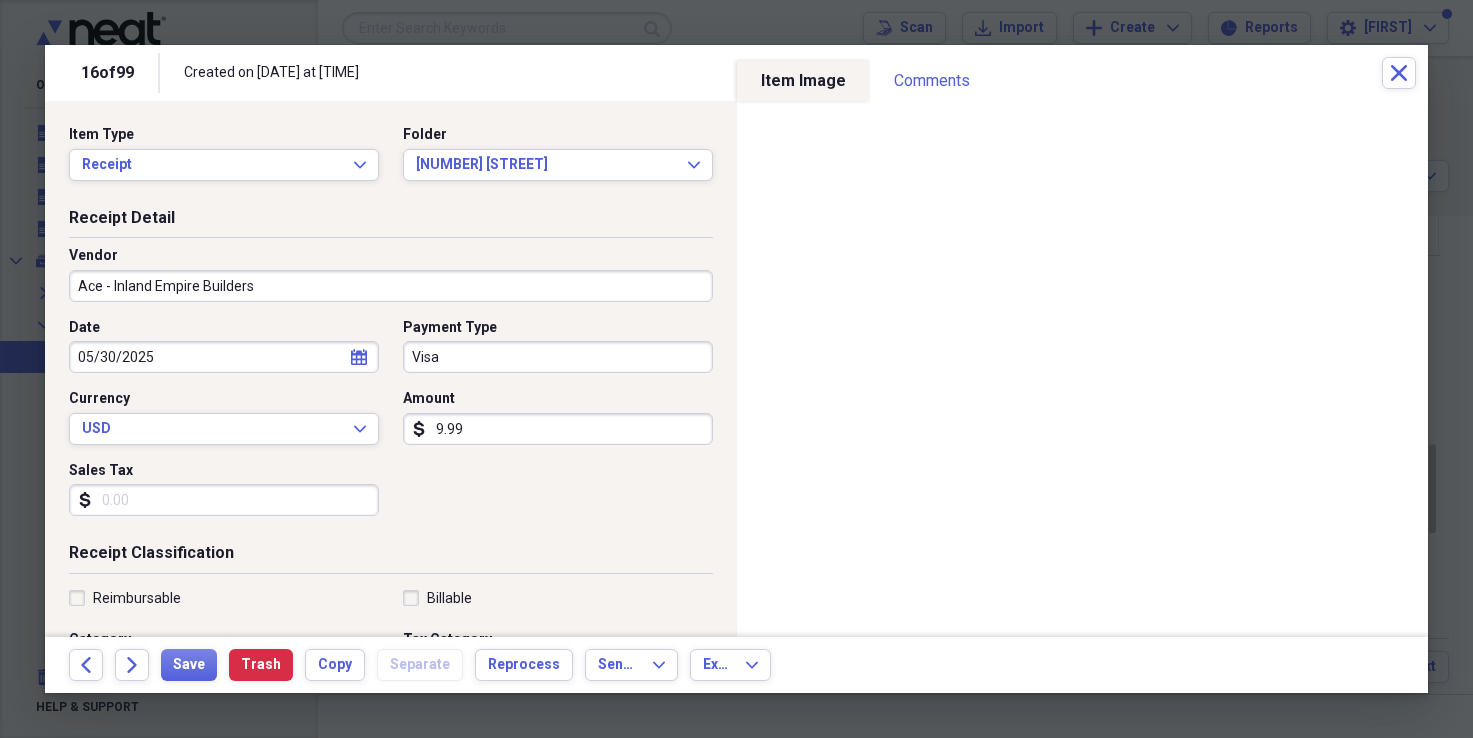 click on "Sales Tax" at bounding box center [224, 500] 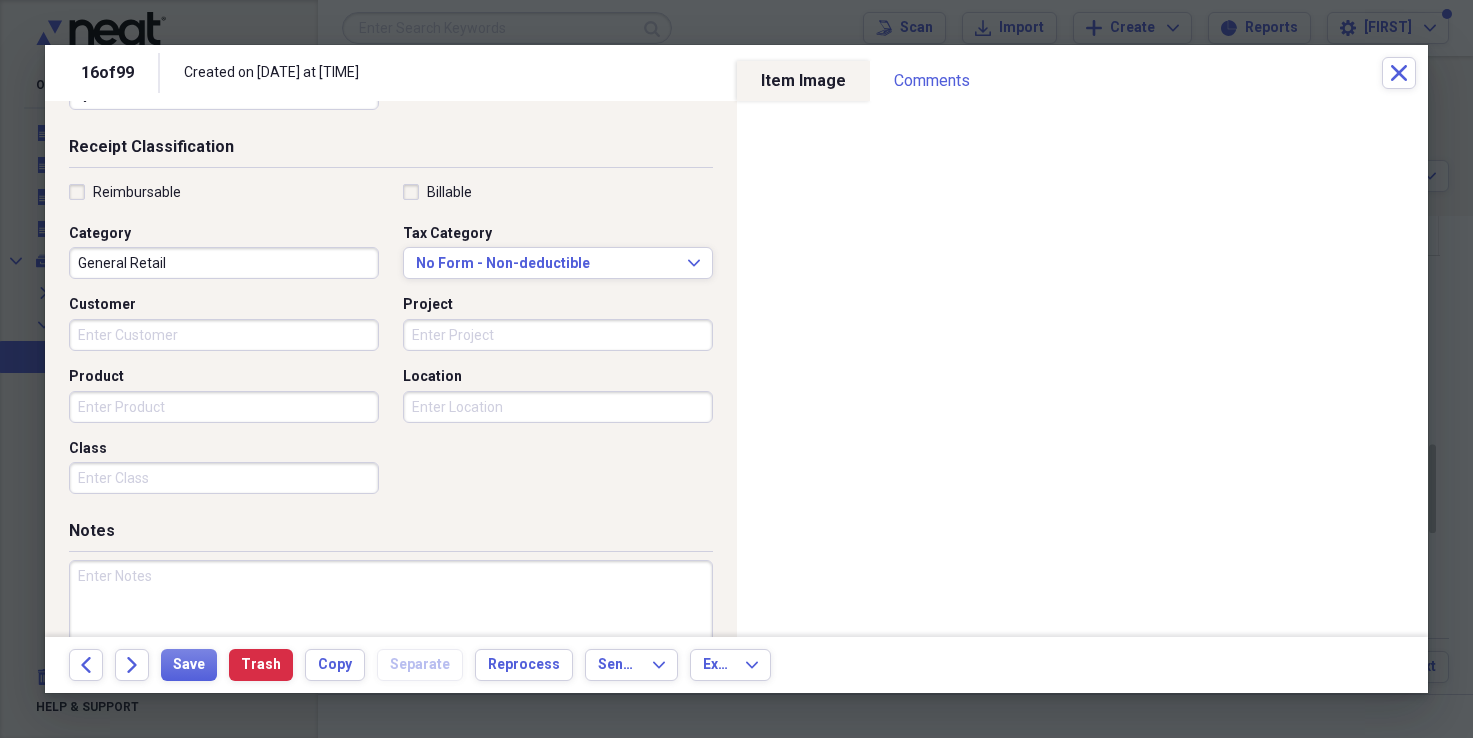 scroll, scrollTop: 478, scrollLeft: 0, axis: vertical 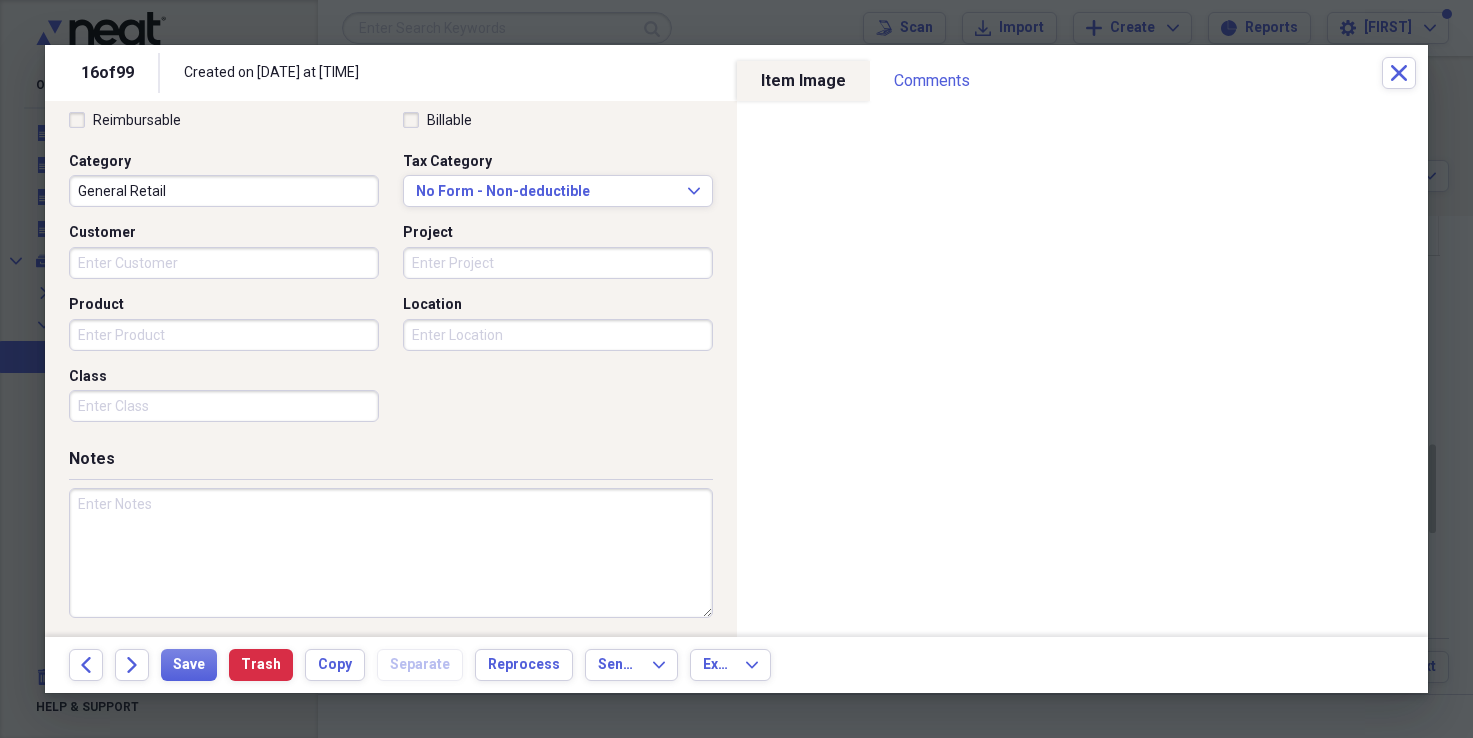 click on "General Retail" at bounding box center (224, 191) 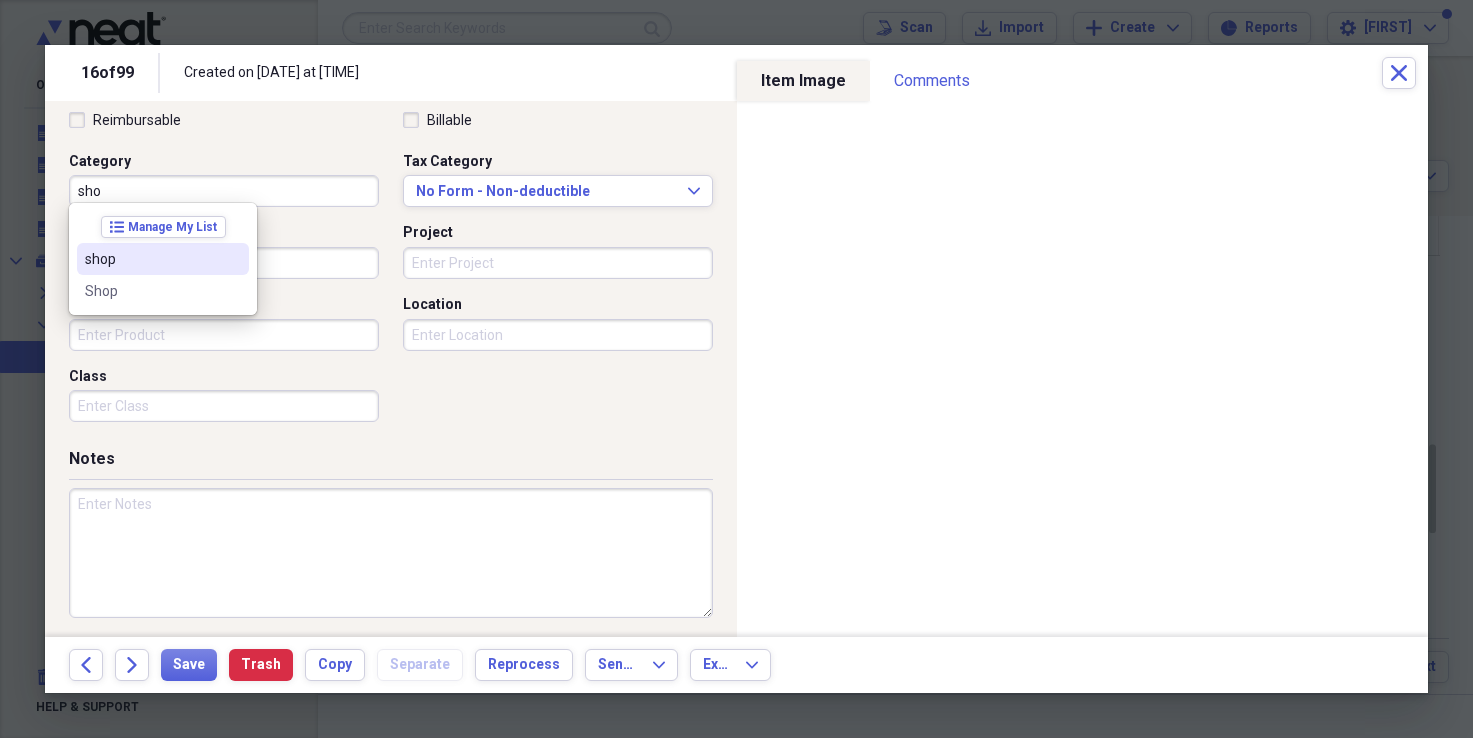 click on "shop" at bounding box center [151, 259] 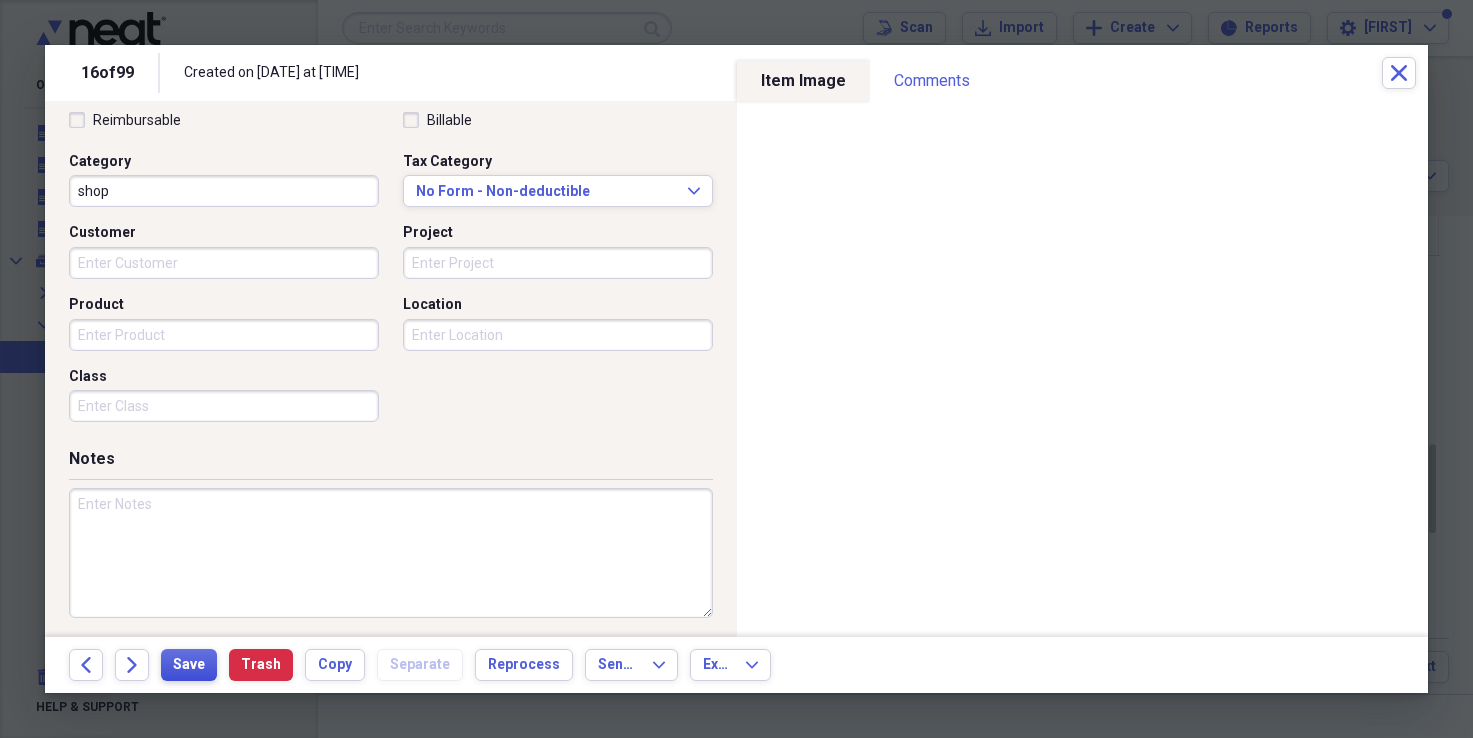 click on "Save" at bounding box center (189, 665) 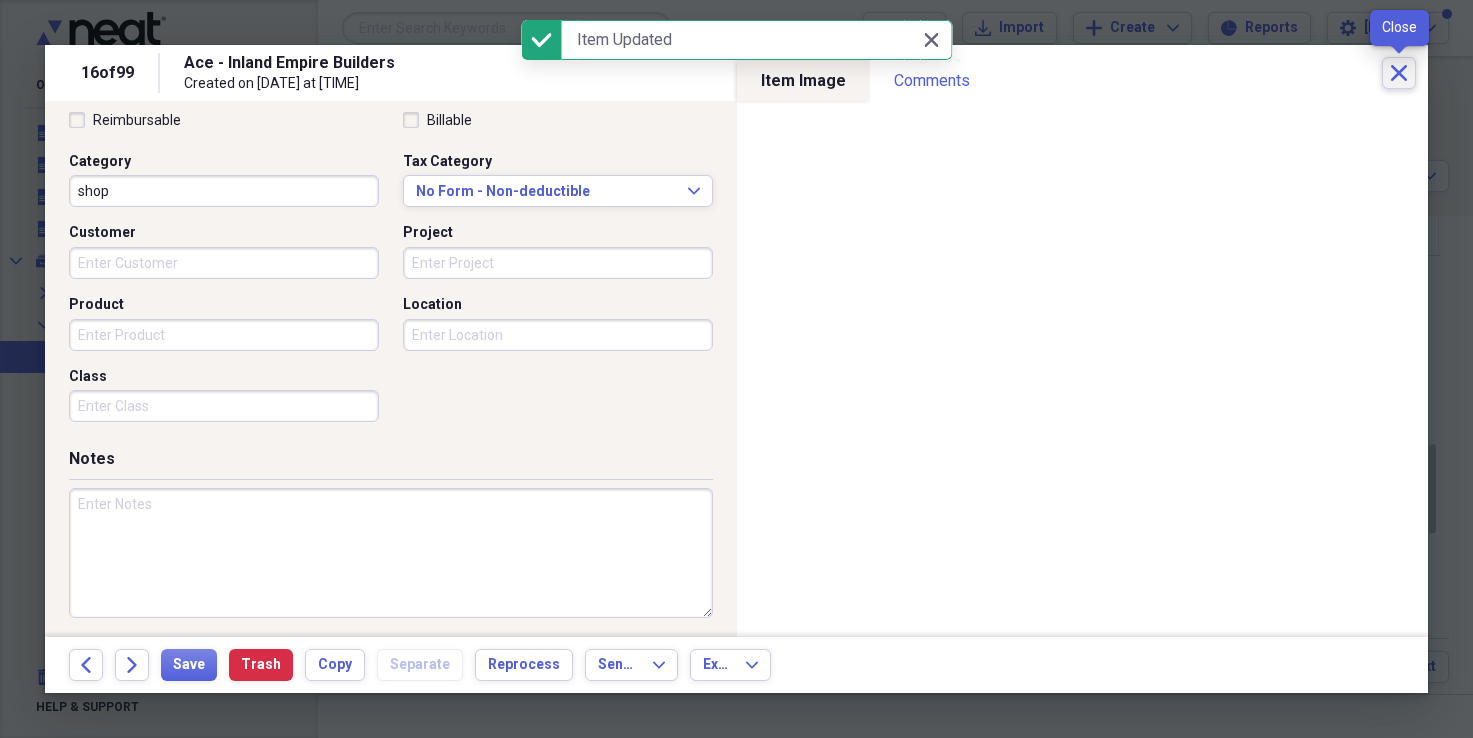 click 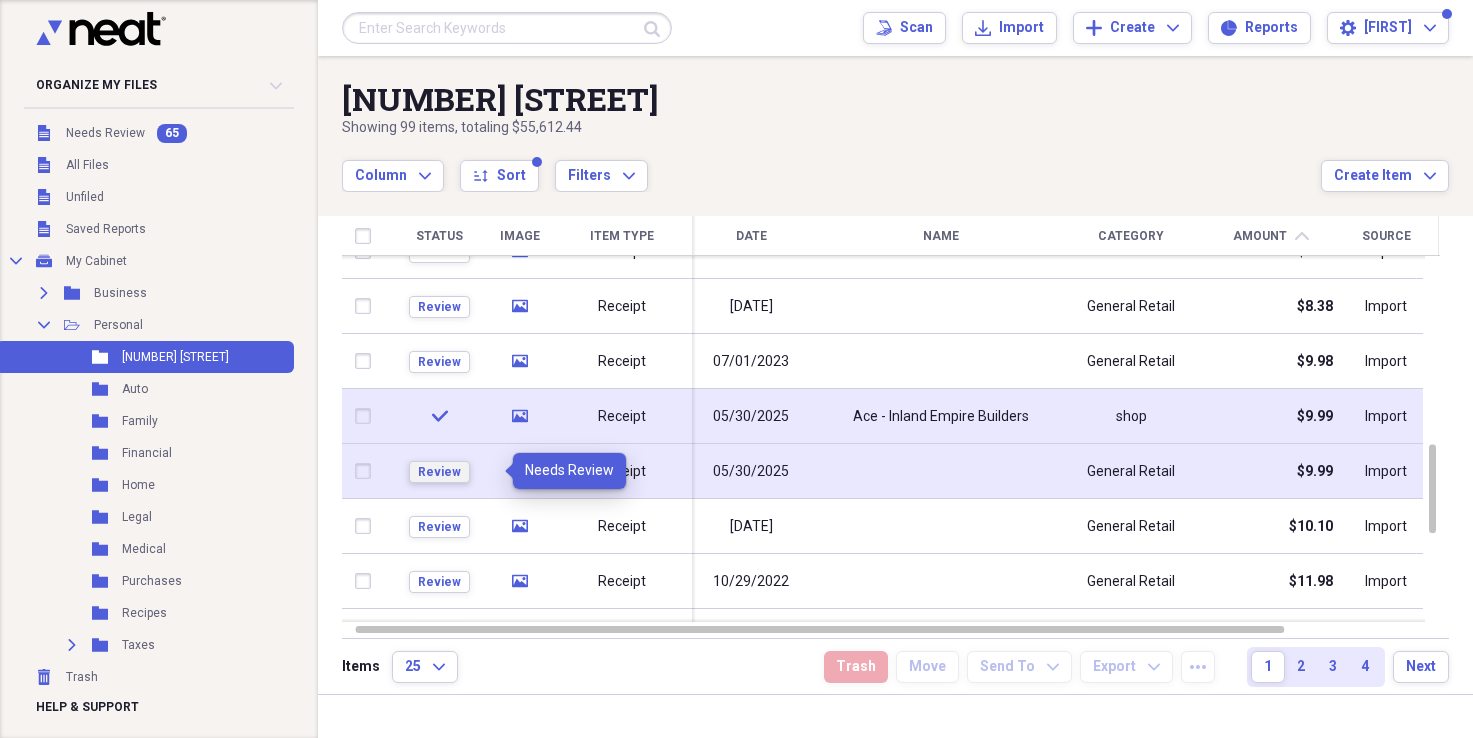 click on "Review" at bounding box center (439, 472) 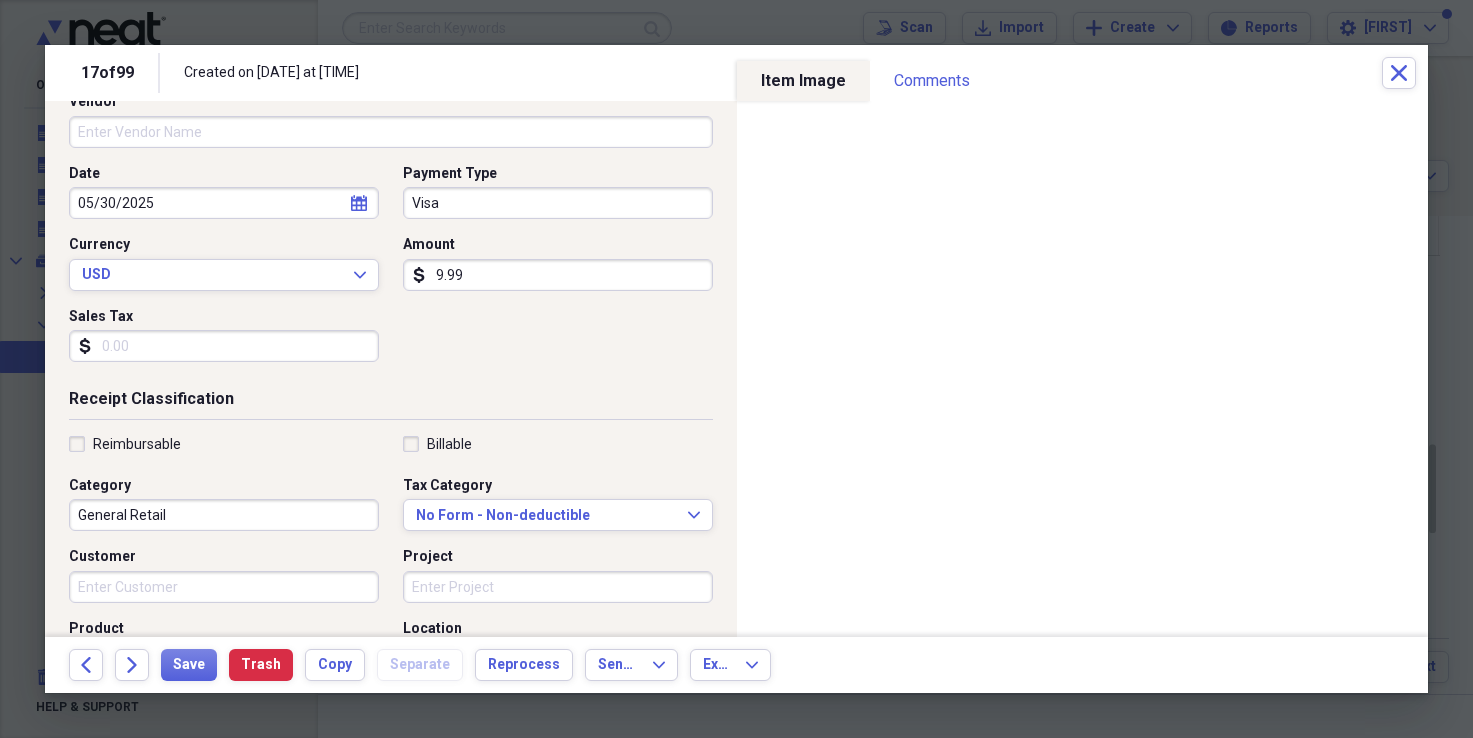 scroll, scrollTop: 161, scrollLeft: 0, axis: vertical 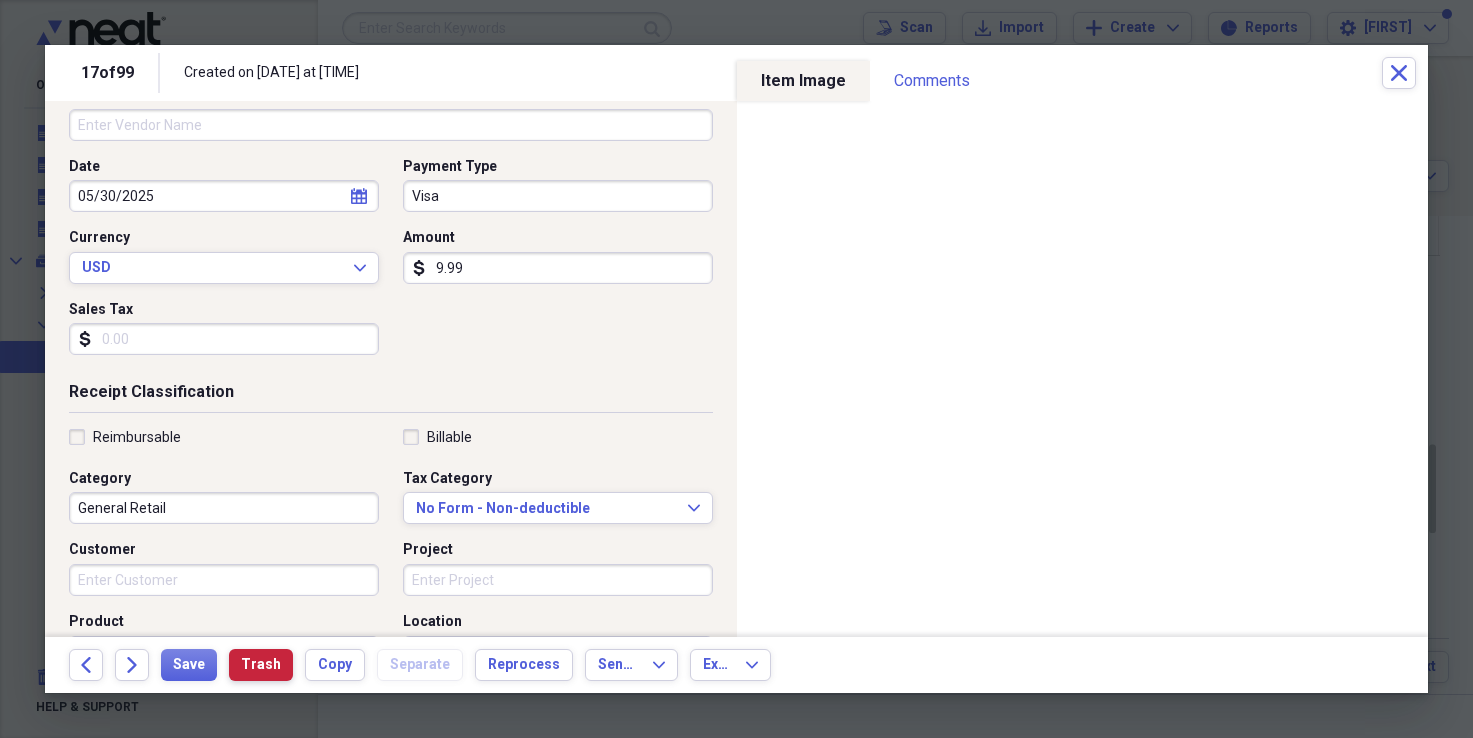 click on "Trash" at bounding box center (261, 665) 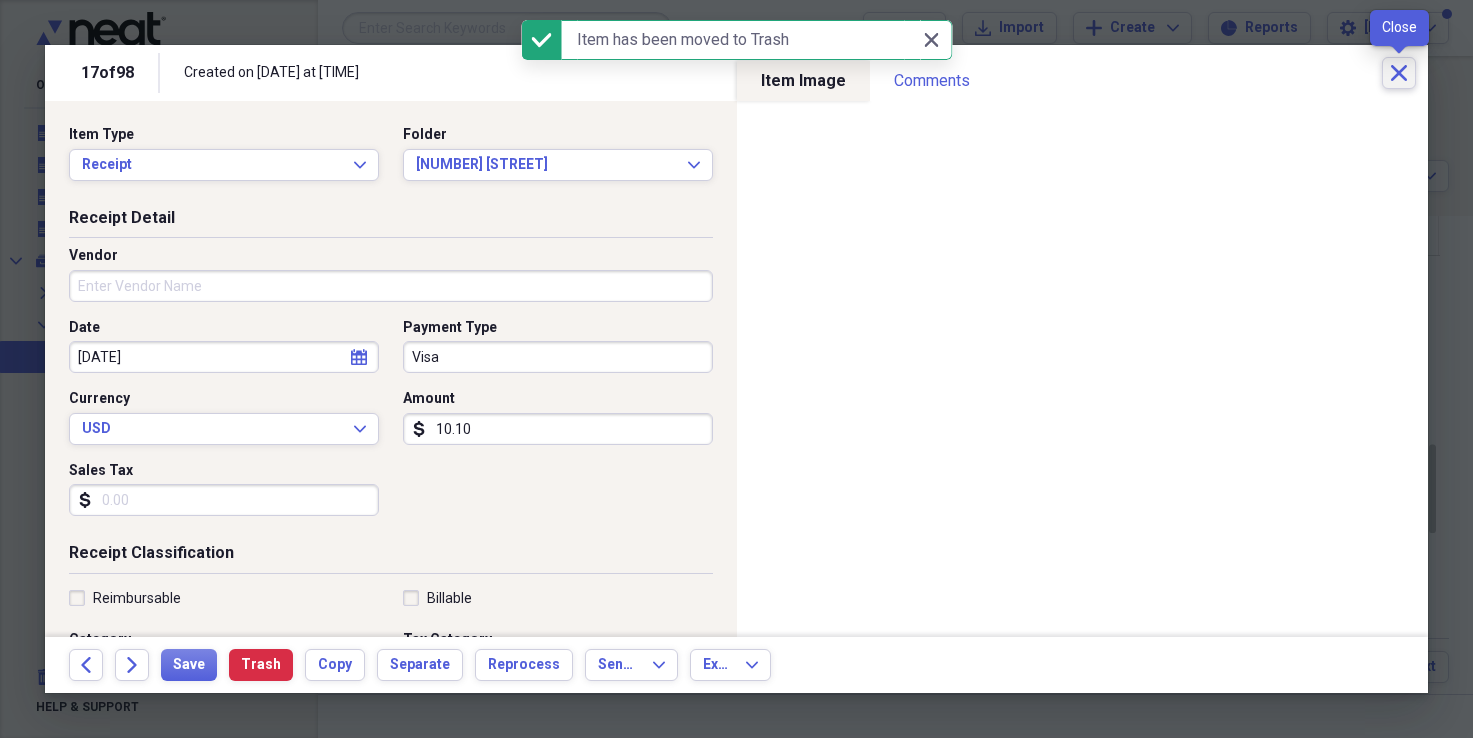 click on "Close" 